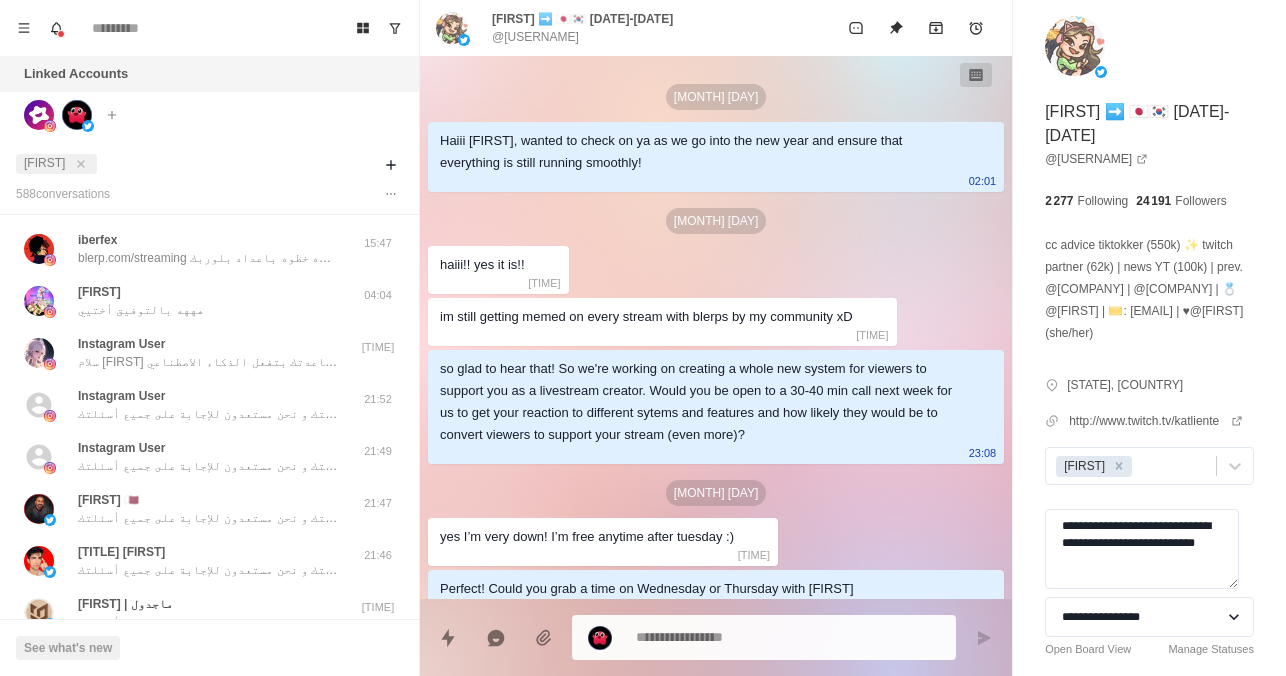 scroll, scrollTop: 0, scrollLeft: 0, axis: both 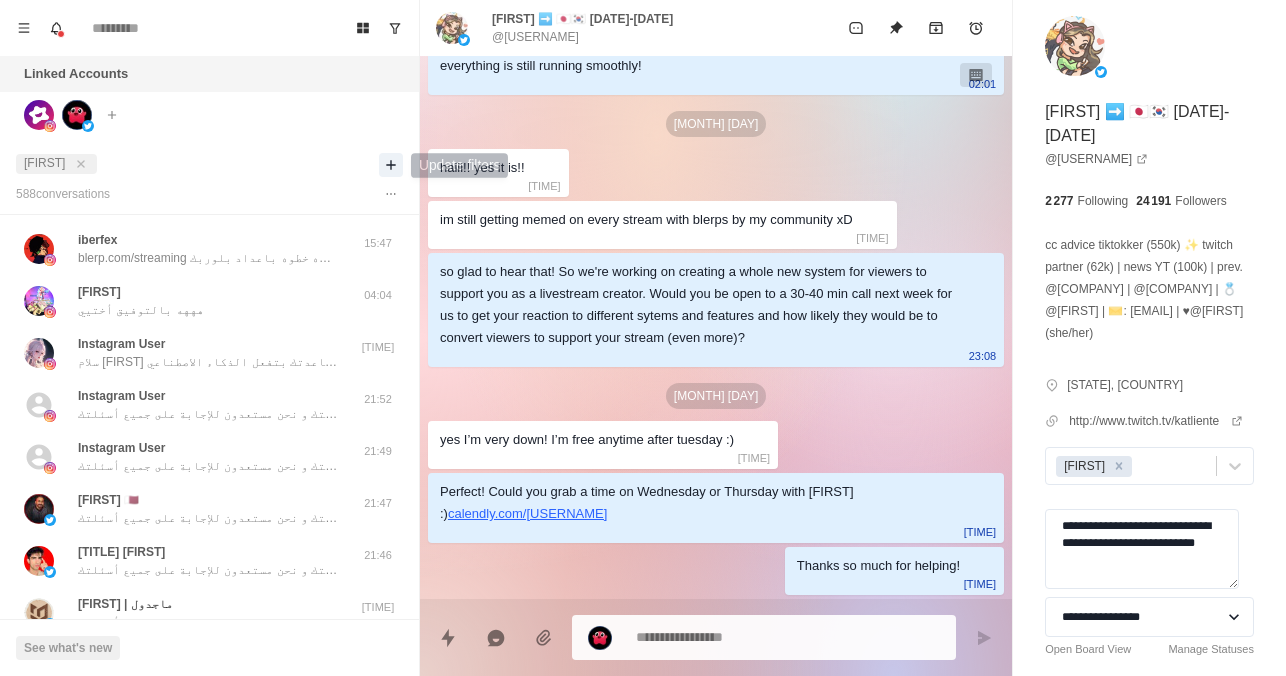click 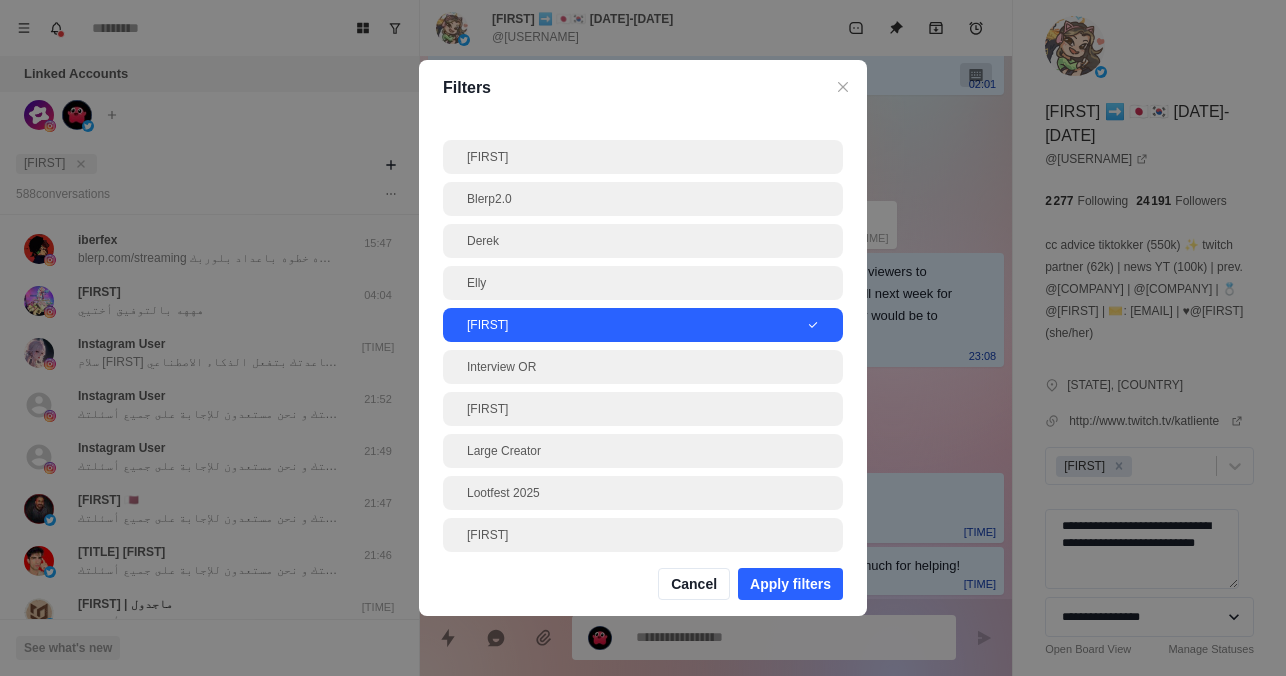 click on "[FIRST]" at bounding box center [637, 325] 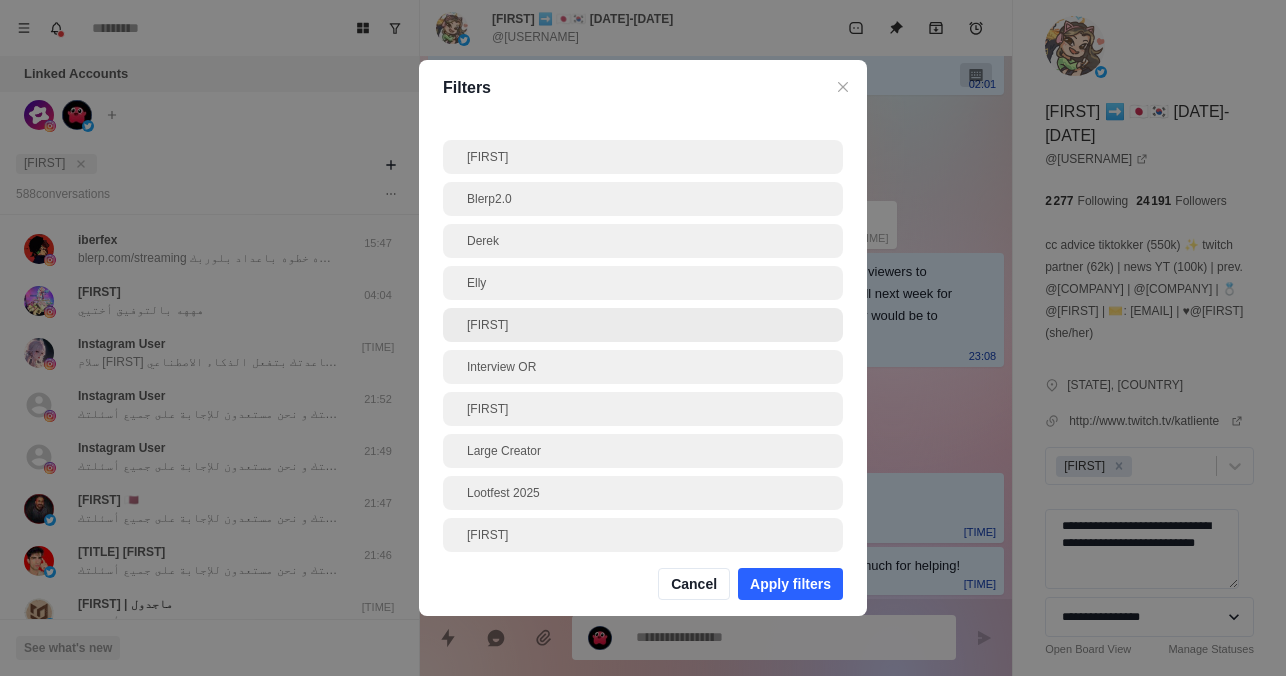 click on "[FIRST]" at bounding box center (643, 325) 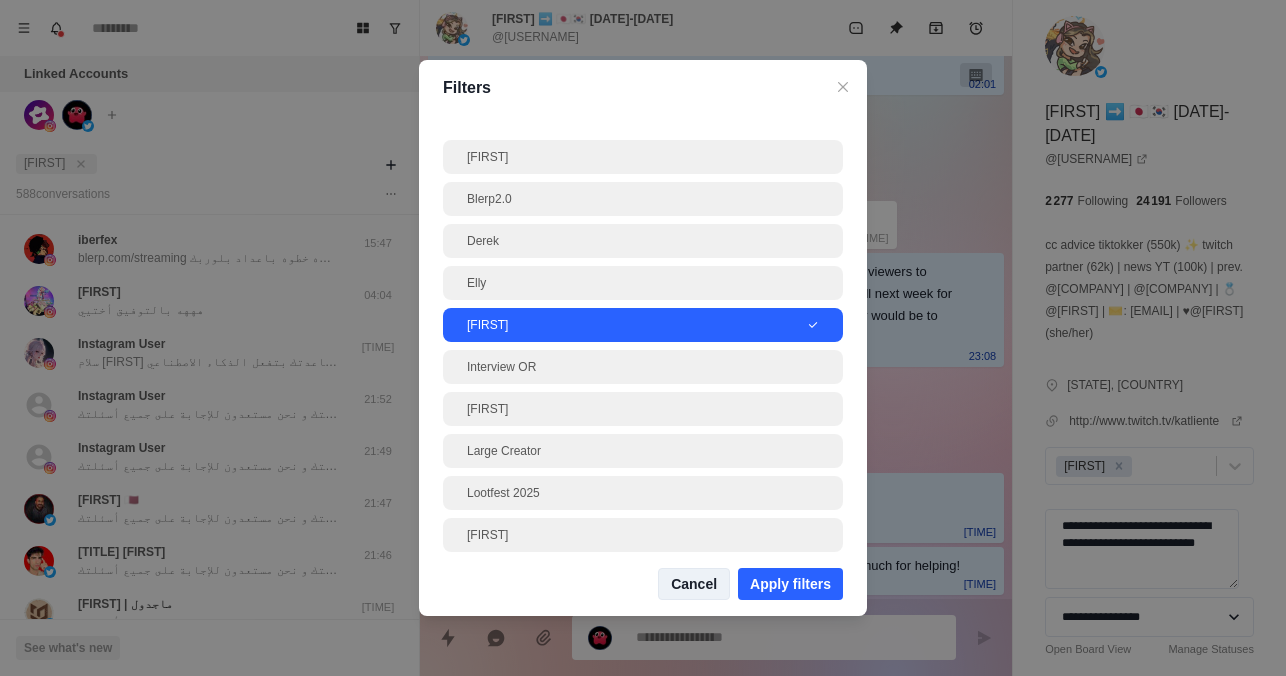 click on "Cancel" at bounding box center (694, 584) 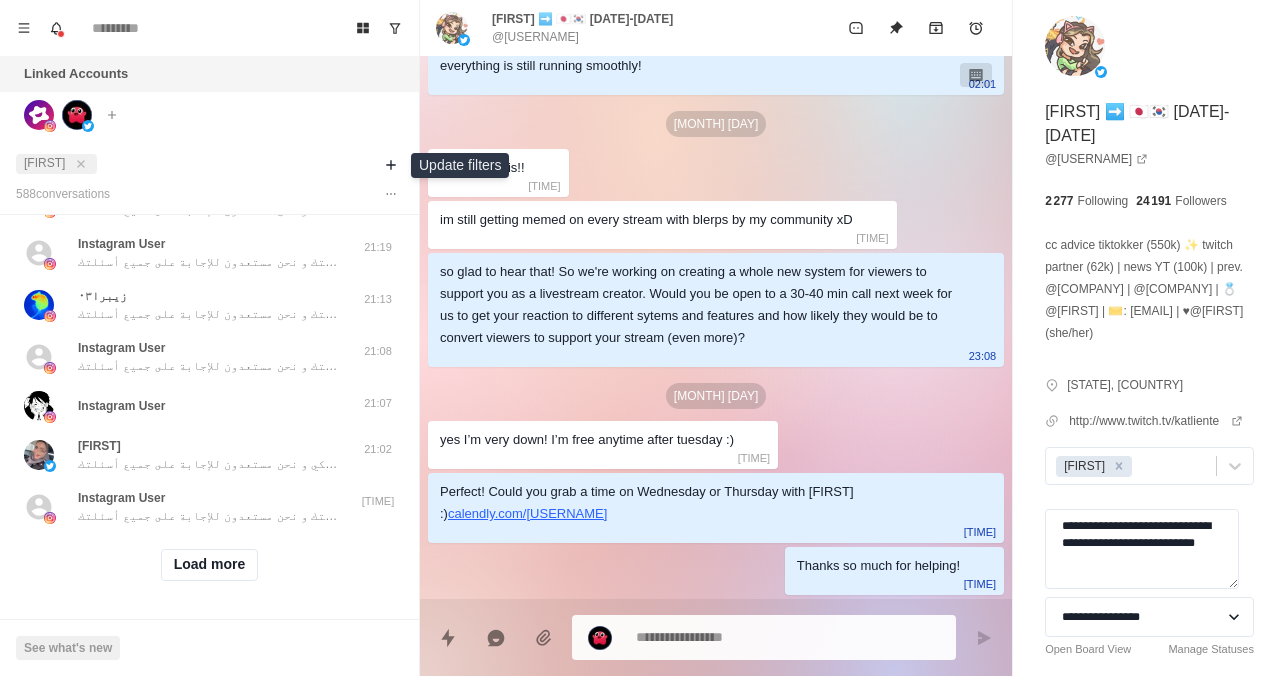 scroll, scrollTop: 739, scrollLeft: 0, axis: vertical 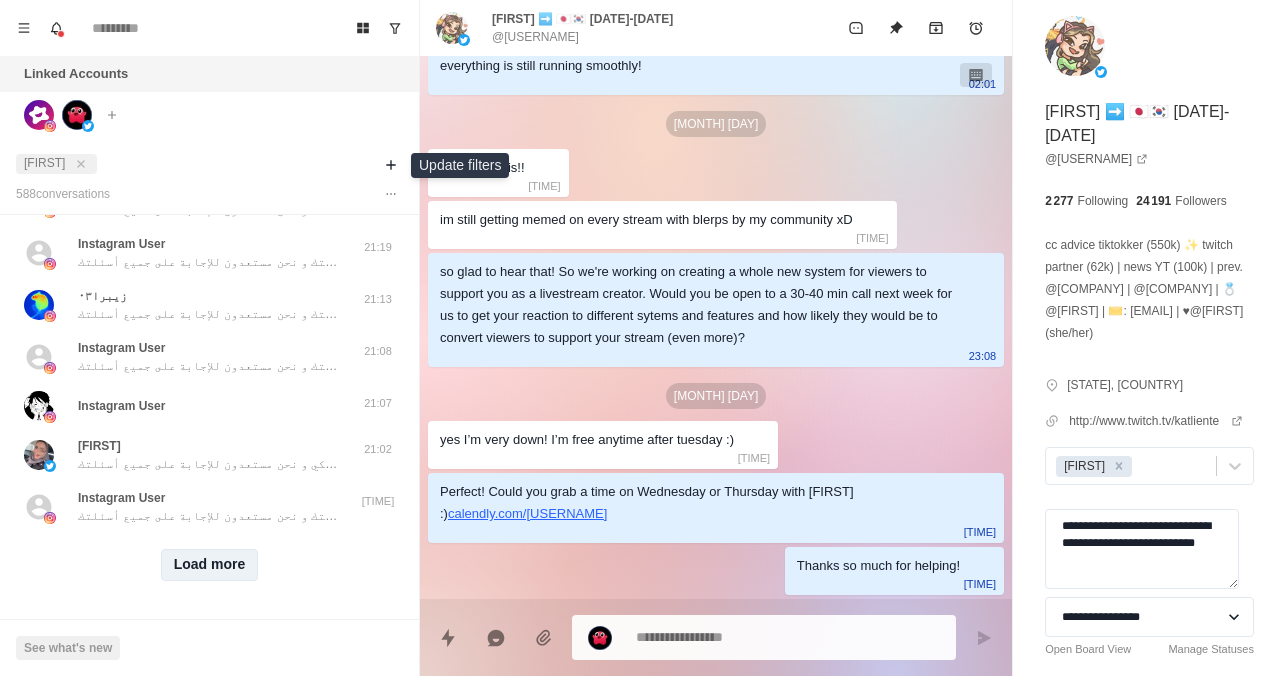 click on "Load more" at bounding box center [210, 565] 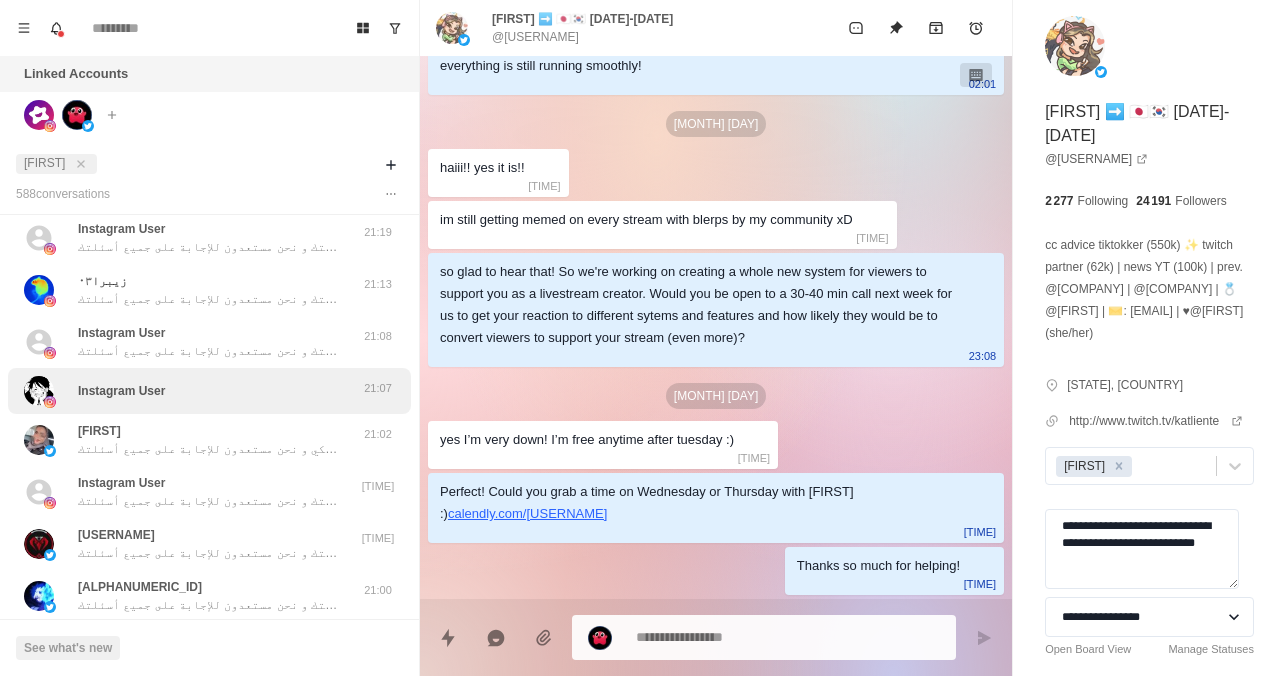 click on "Instagram User" at bounding box center [188, 391] 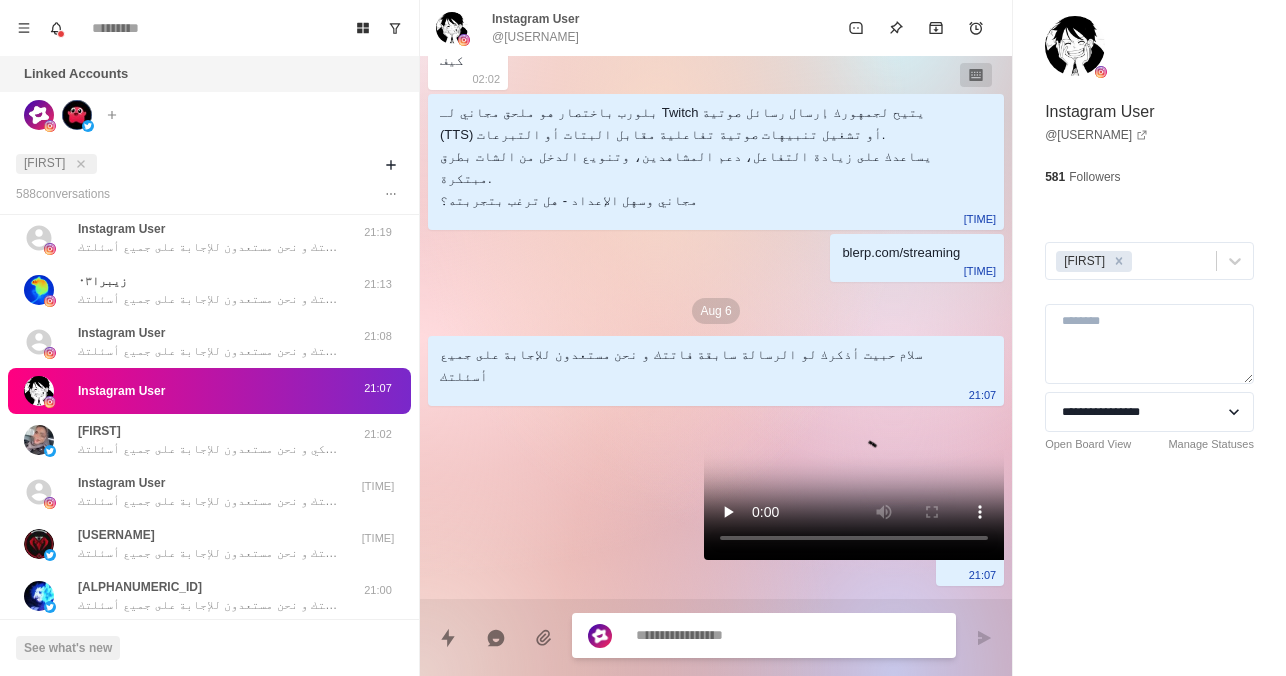 scroll, scrollTop: 397, scrollLeft: 0, axis: vertical 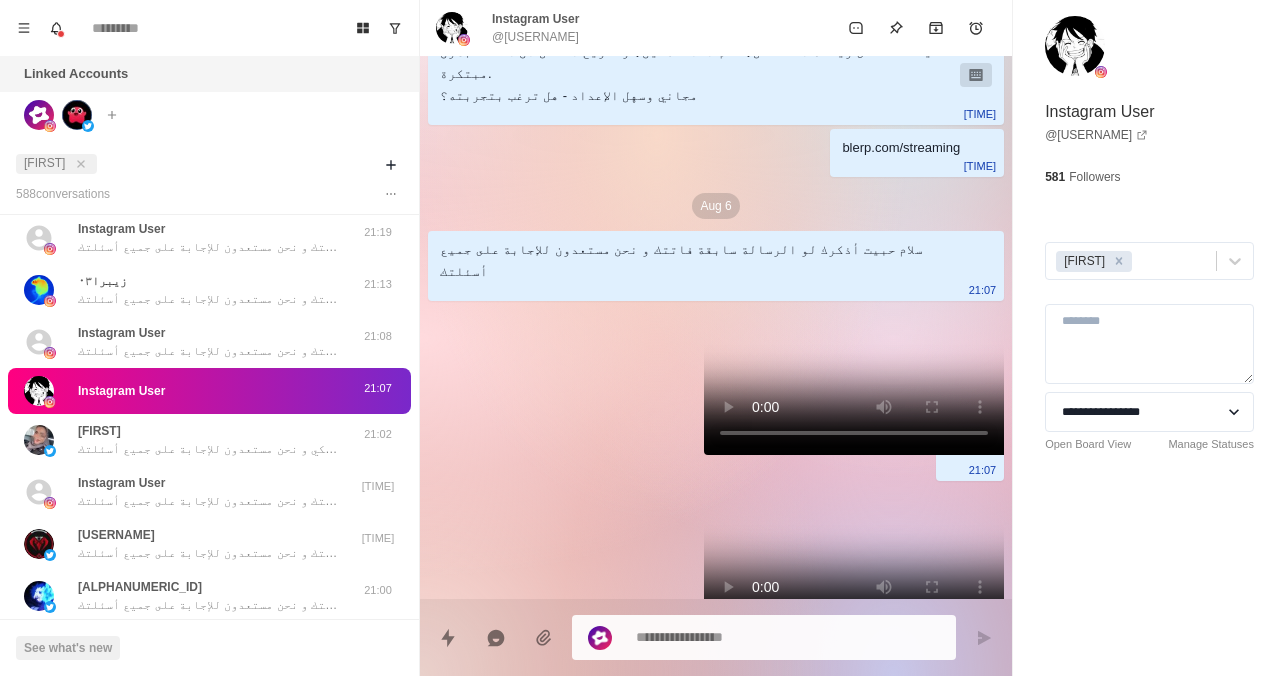 click on "**********" at bounding box center [1149, 270] 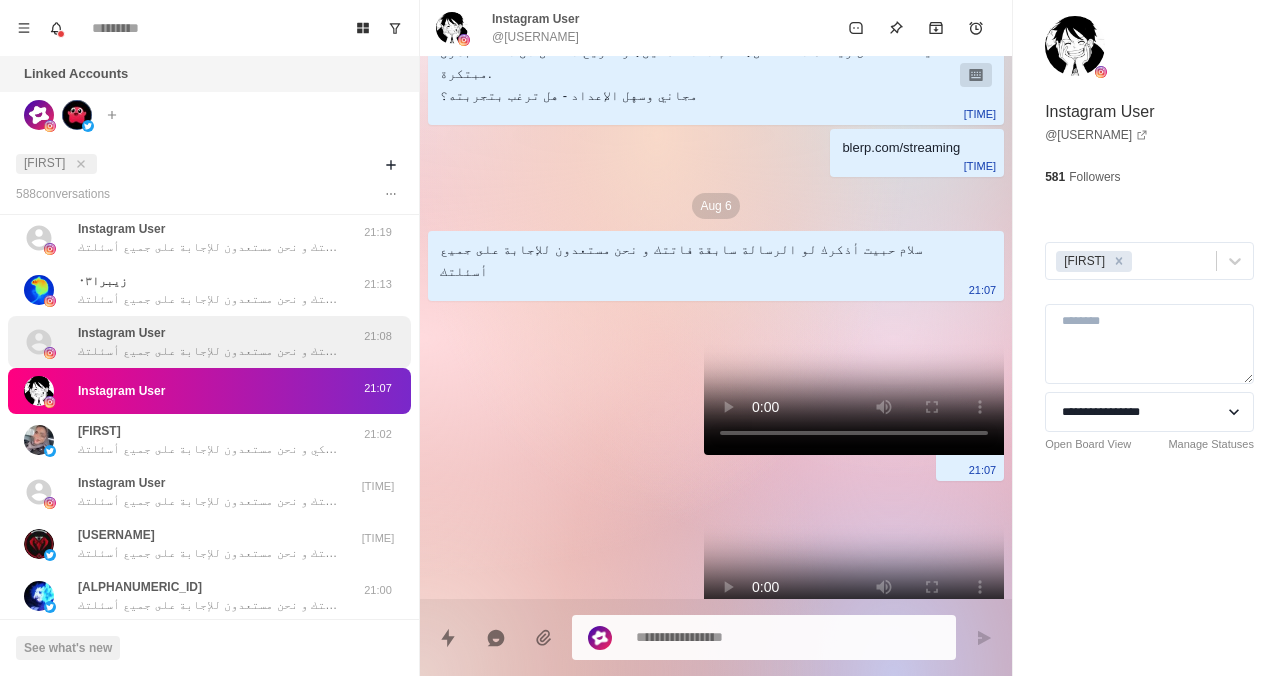 scroll, scrollTop: 0, scrollLeft: 0, axis: both 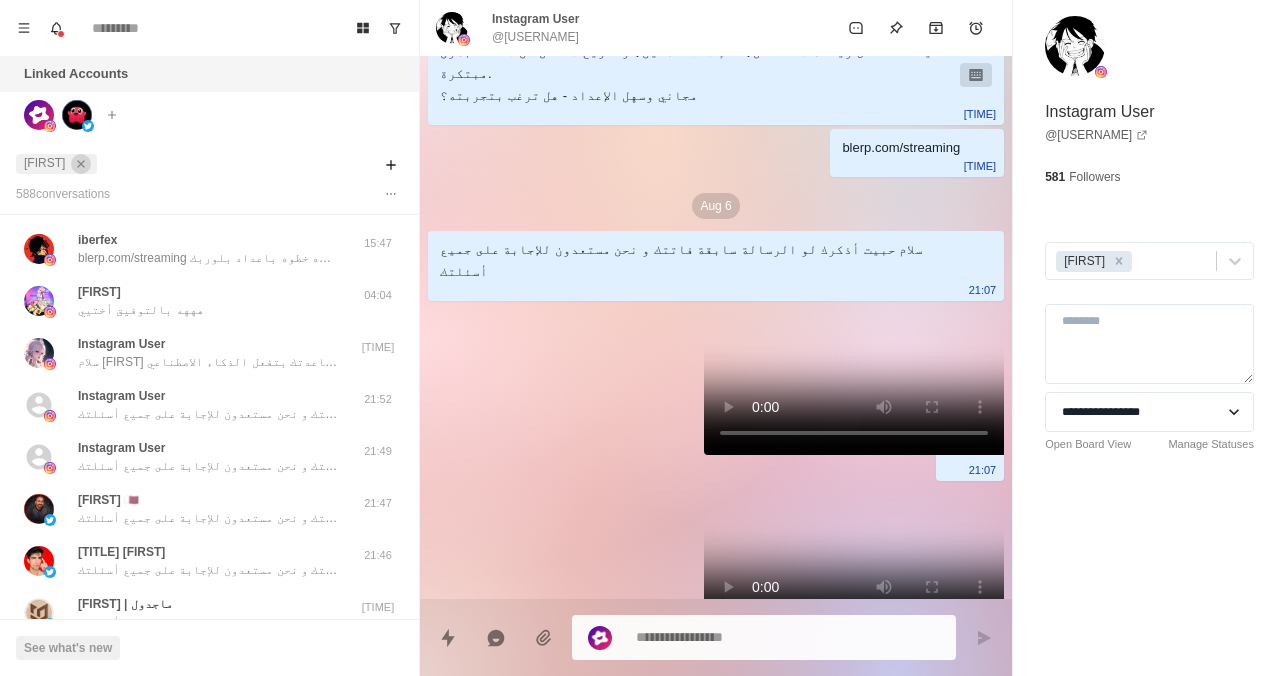 click at bounding box center [81, 164] 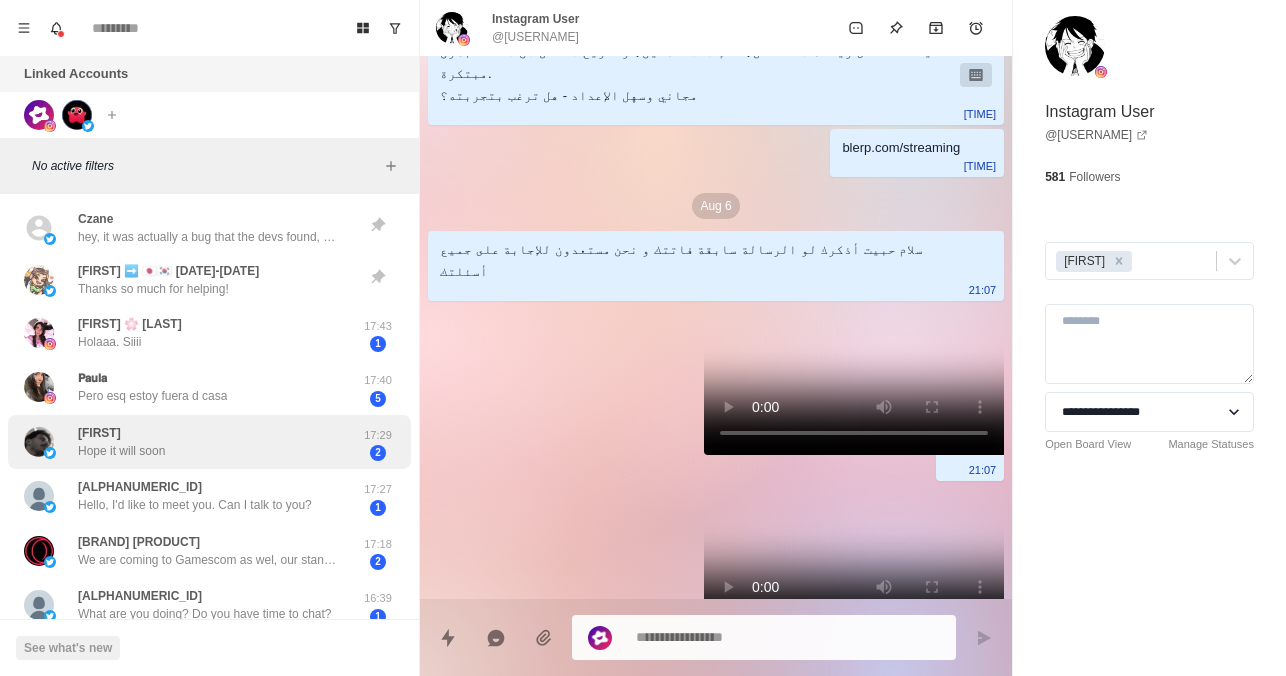 click on "[FIRST] Hope it will soon" at bounding box center [188, 442] 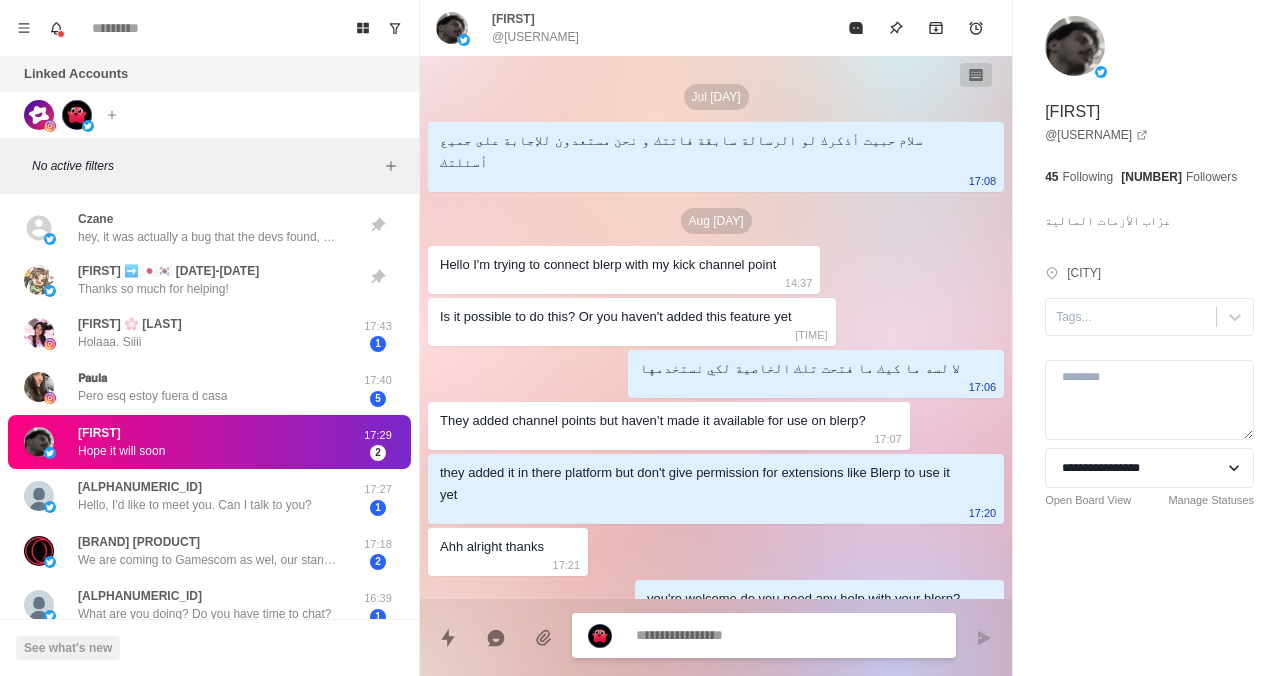 scroll, scrollTop: 345, scrollLeft: 0, axis: vertical 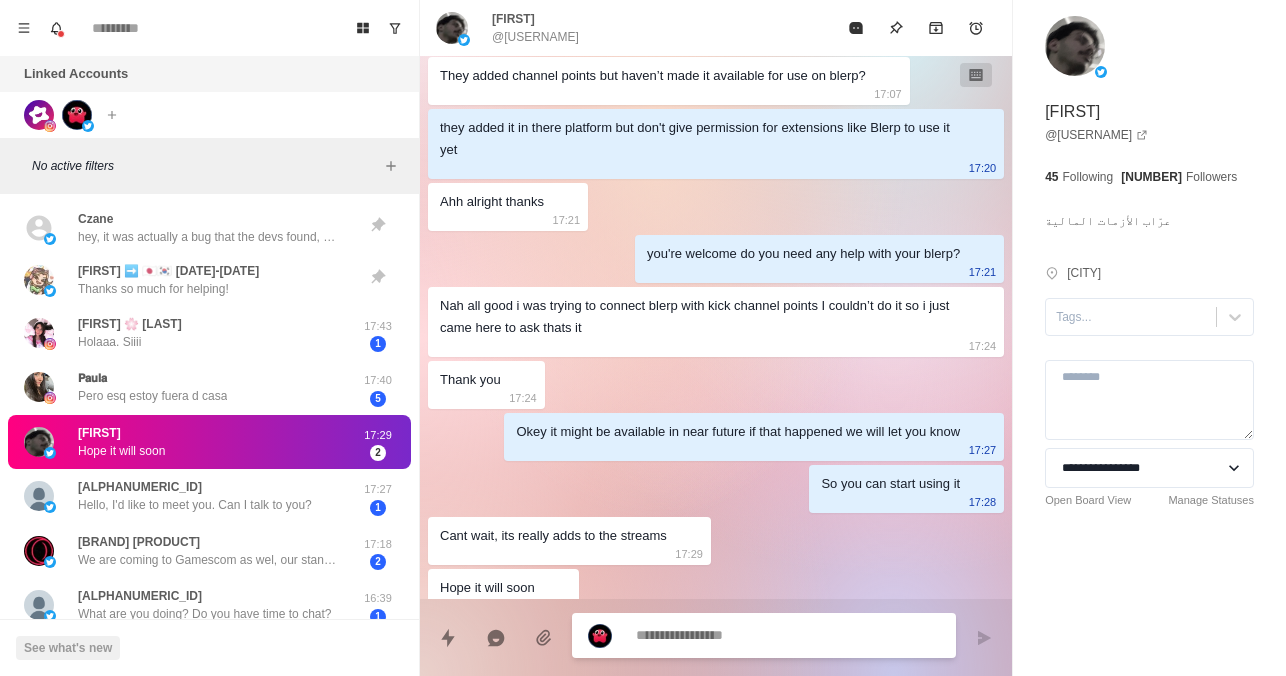 click at bounding box center [788, 635] 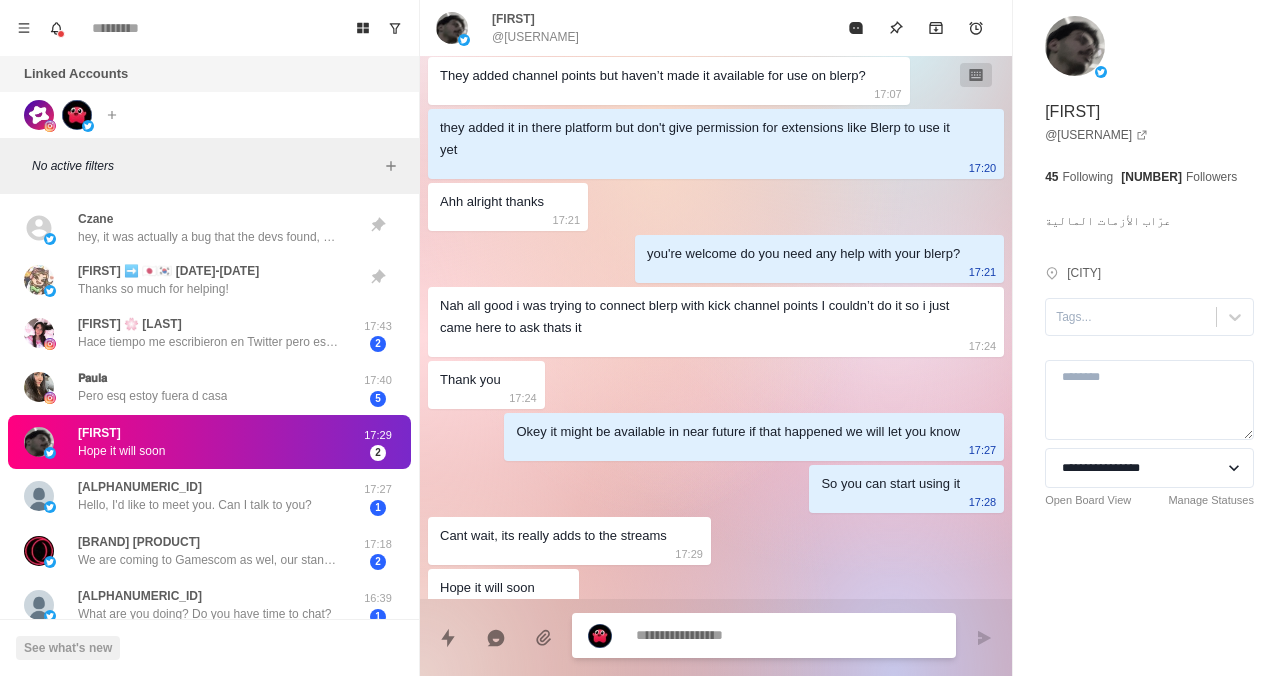 type on "*" 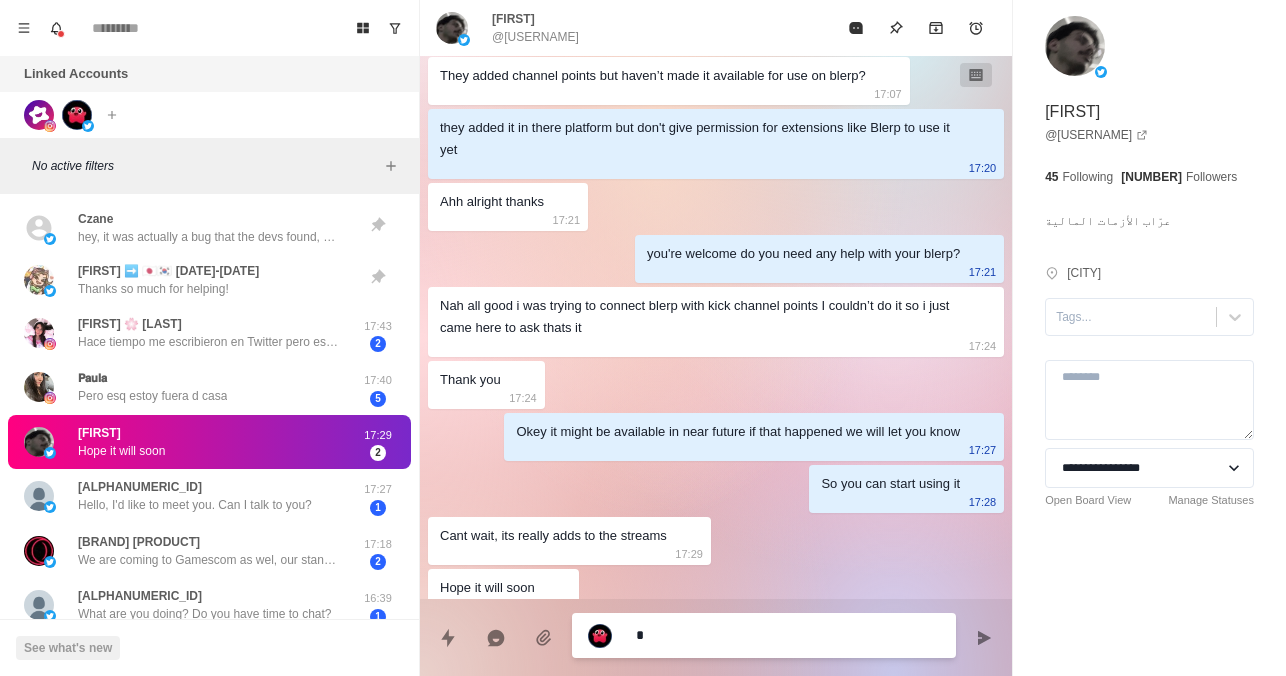 type on "**" 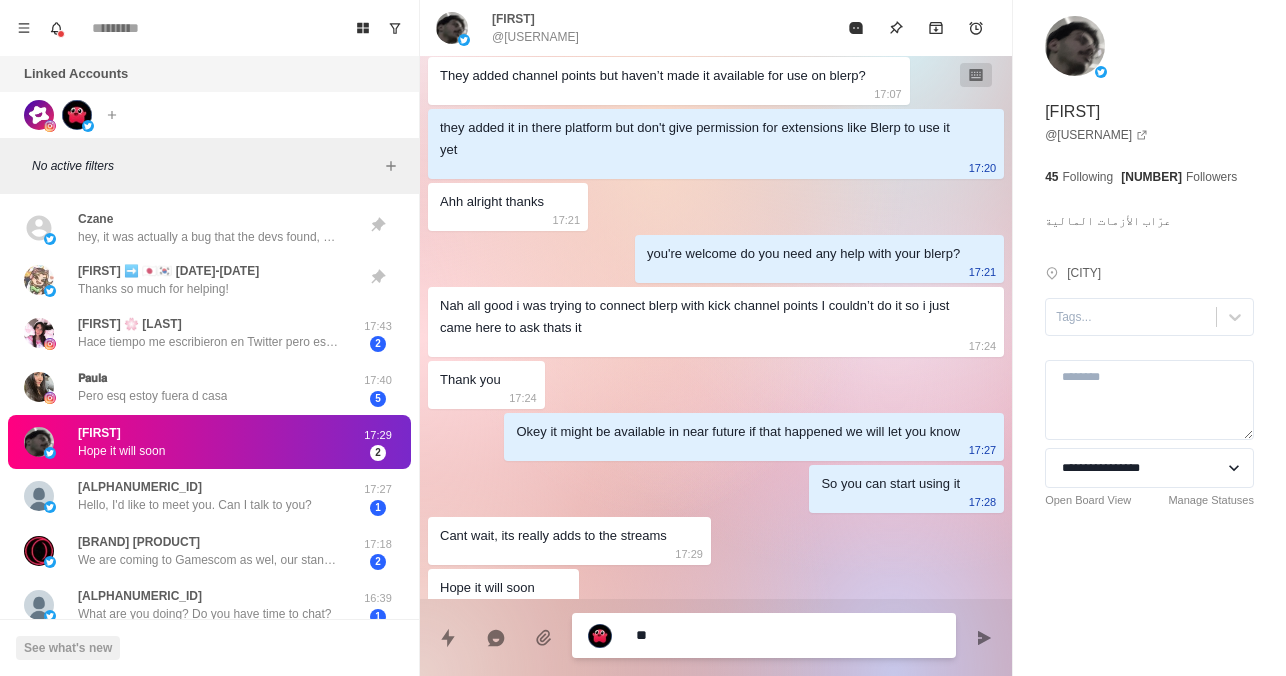 type on "***" 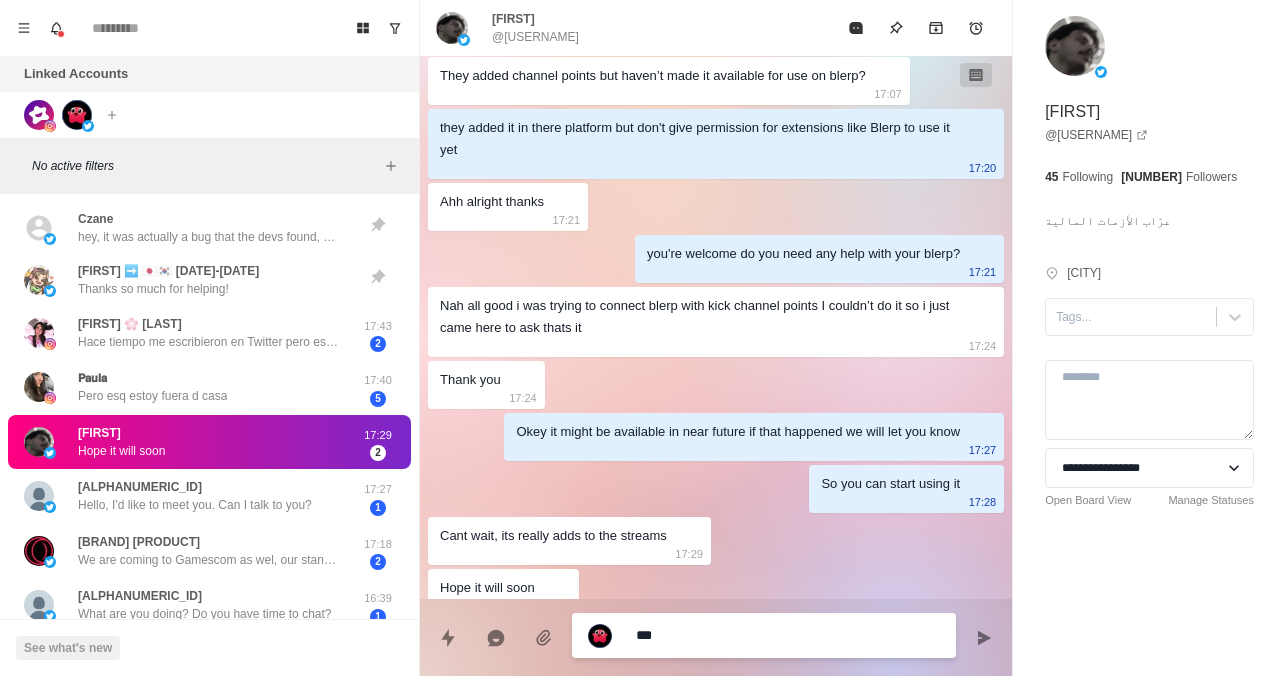 type on "****" 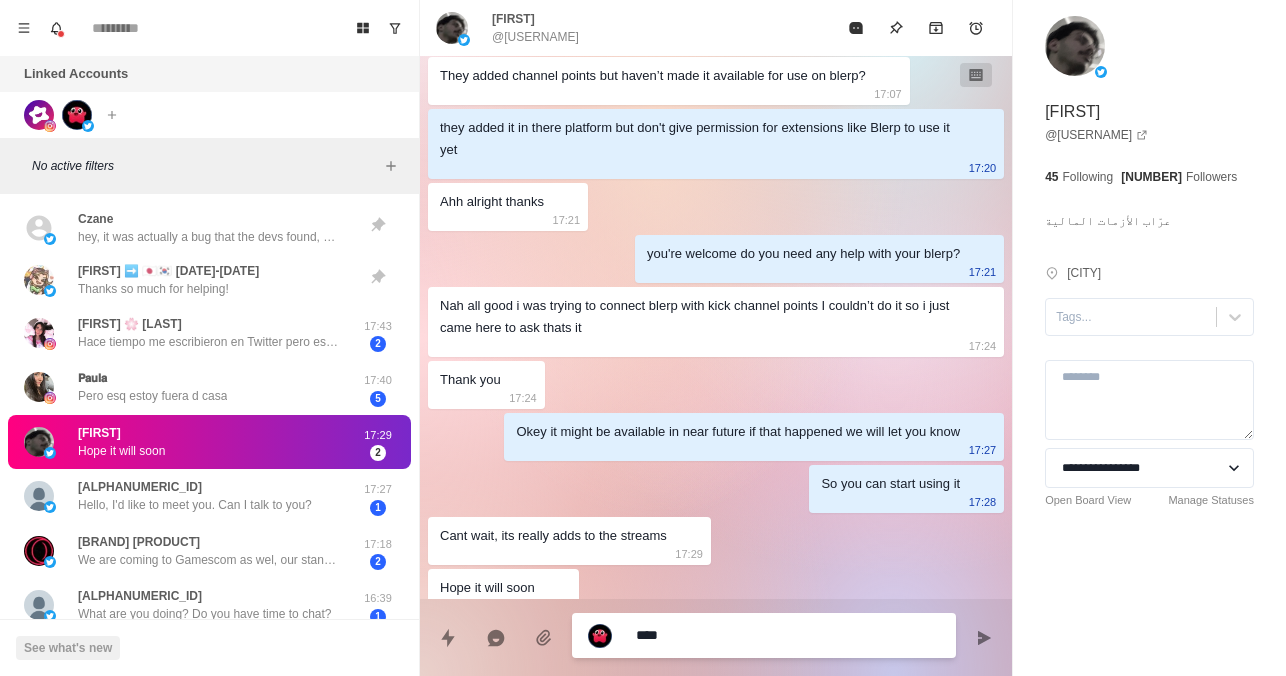 type on "*****" 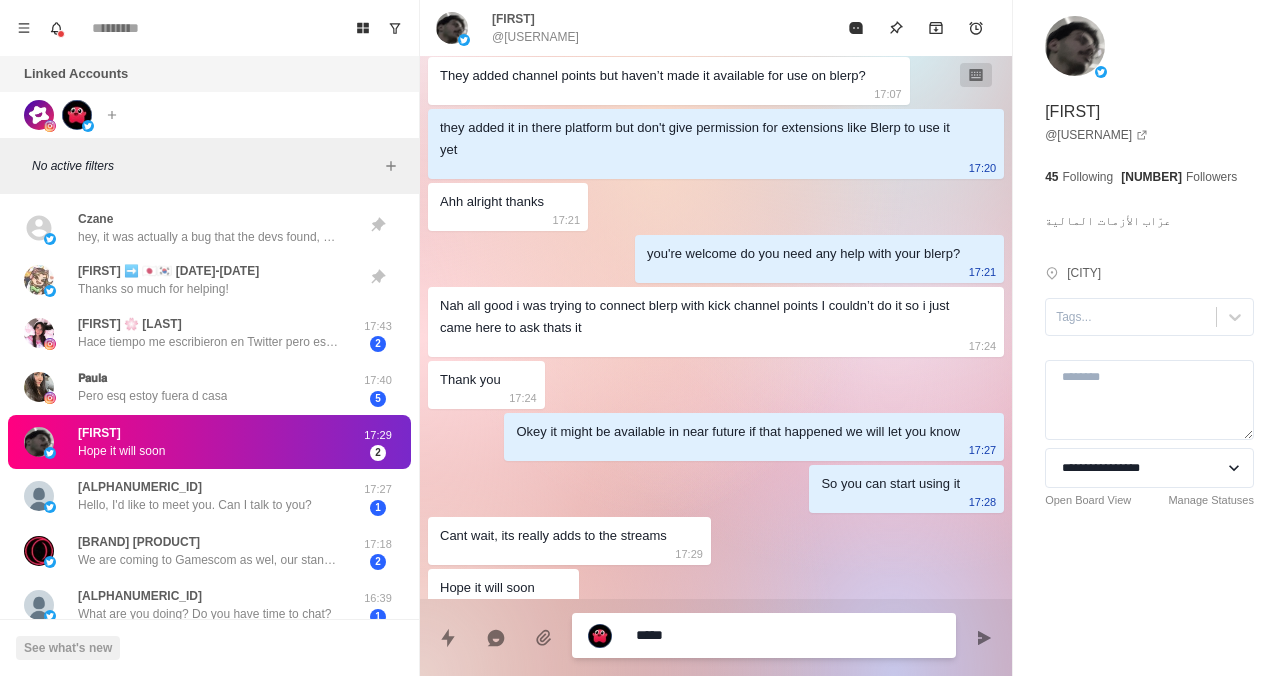 type on "******" 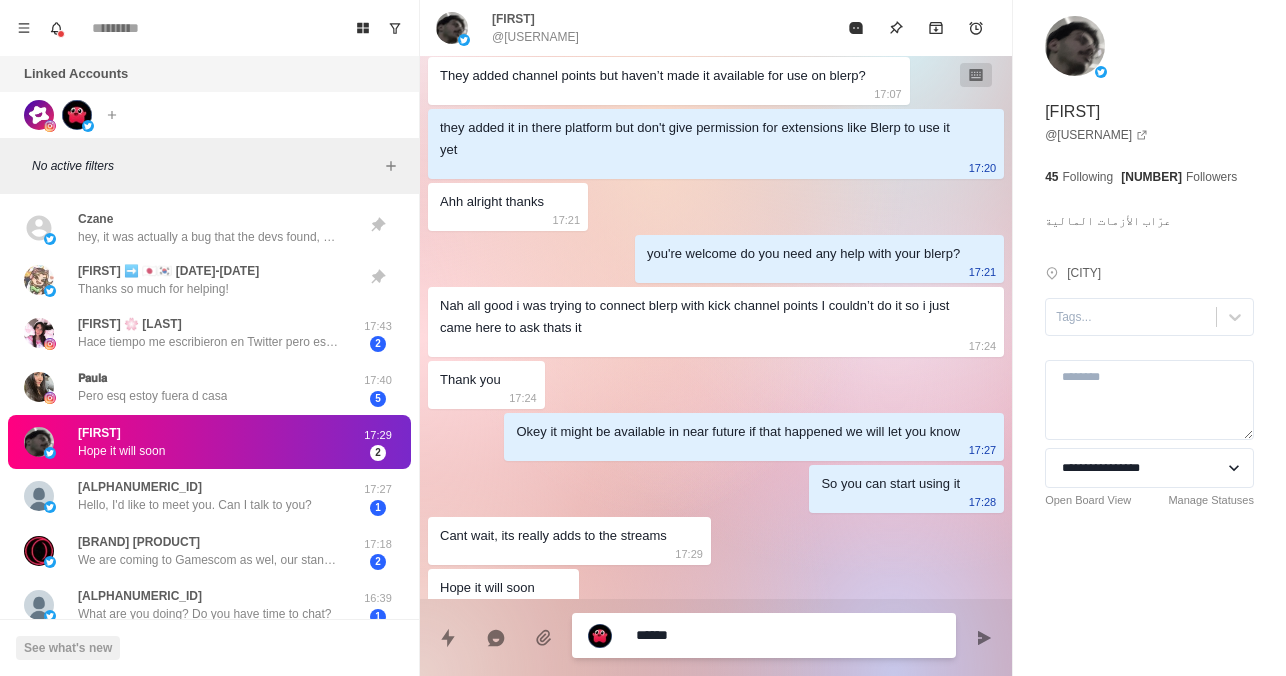 type on "*" 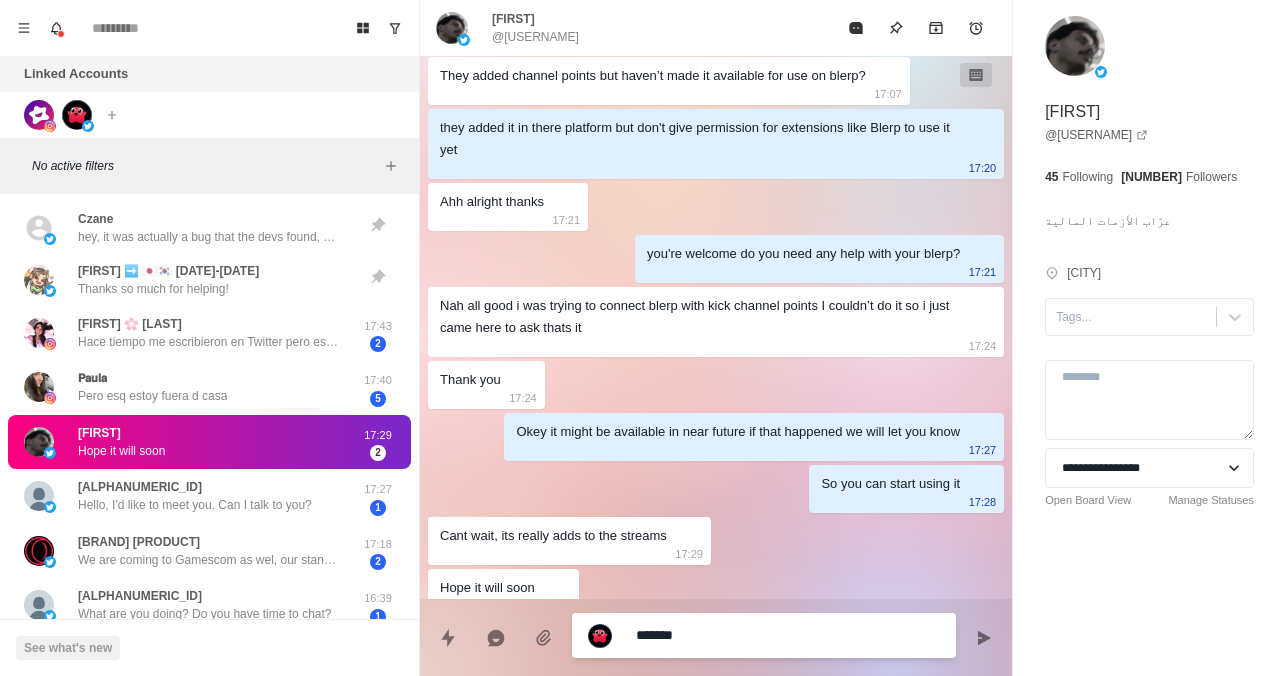 type on "********" 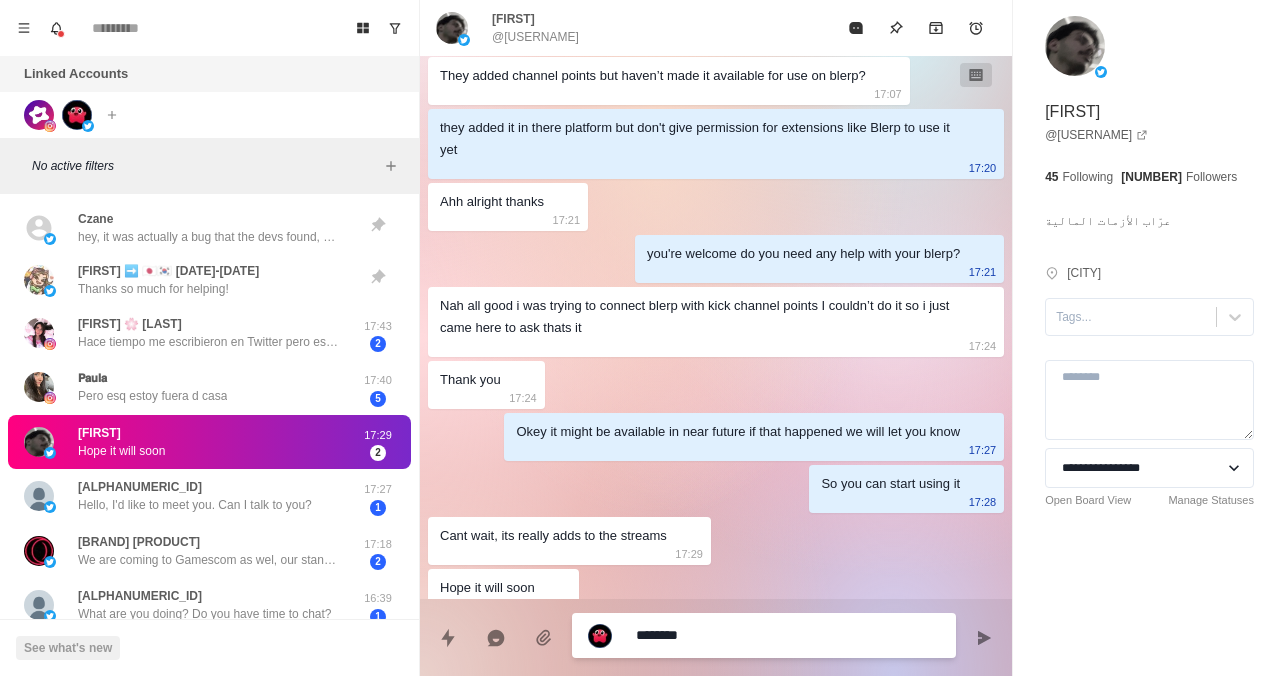 type on "*********" 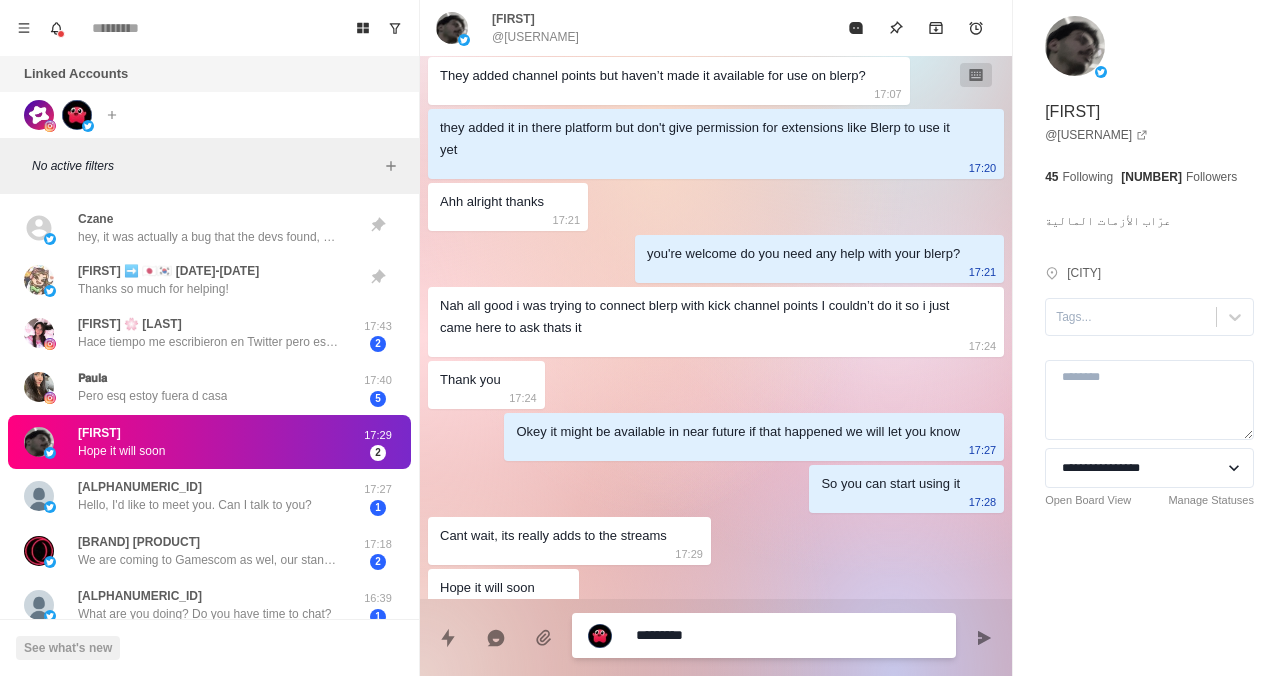 type on "*********" 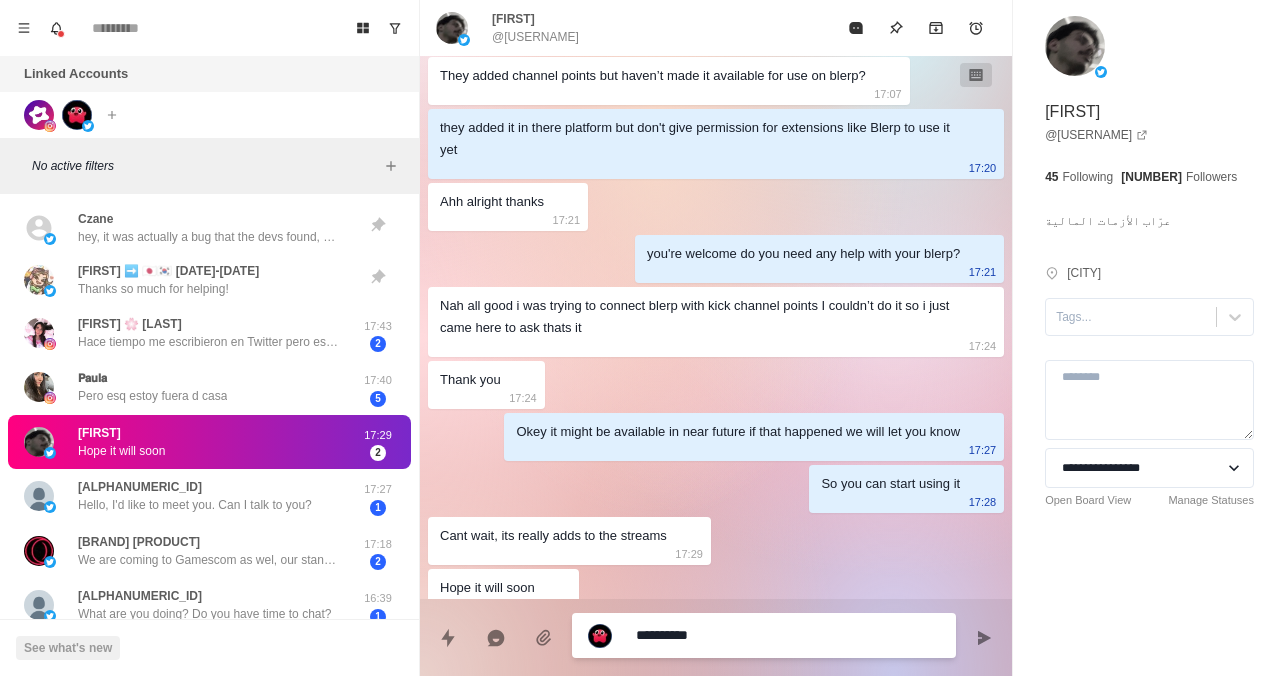 type on "*" 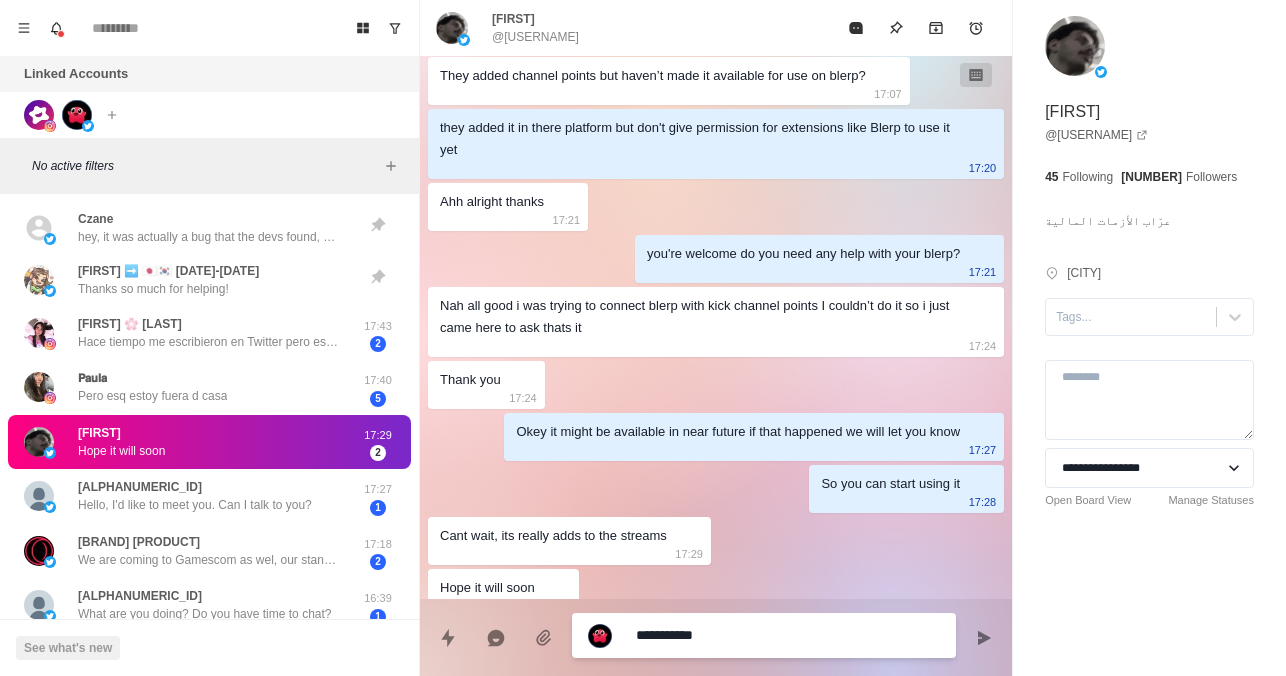type on "**********" 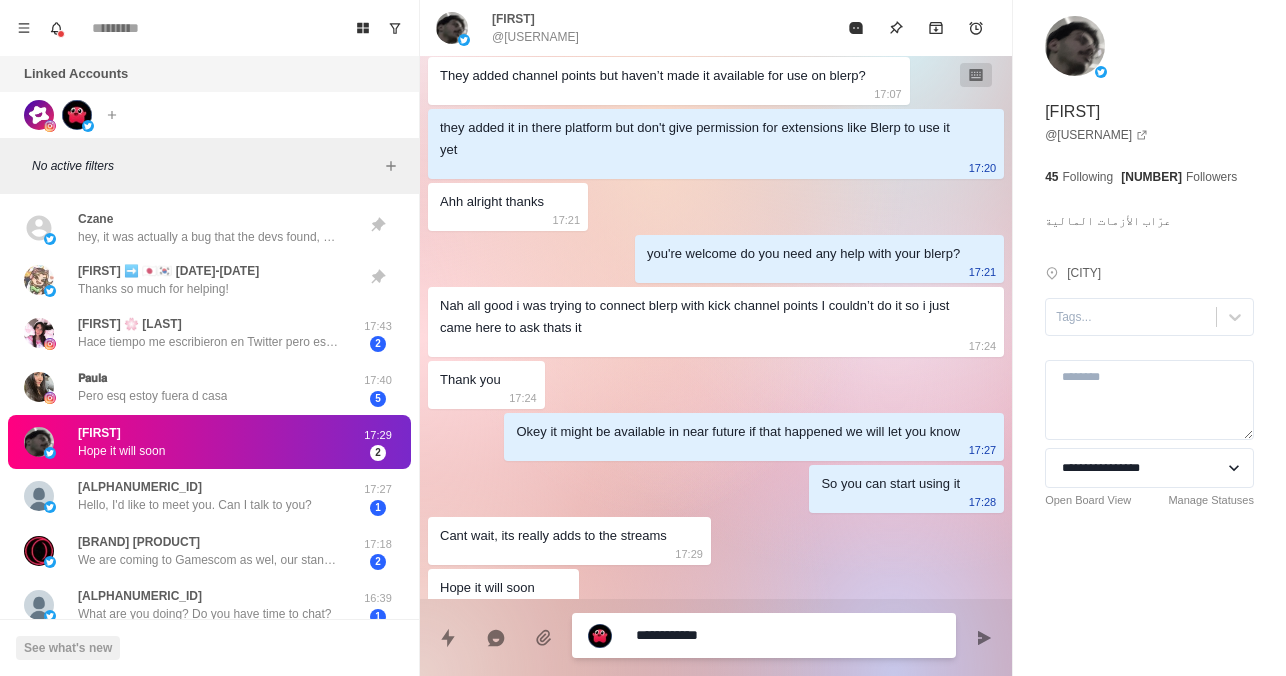 type on "**********" 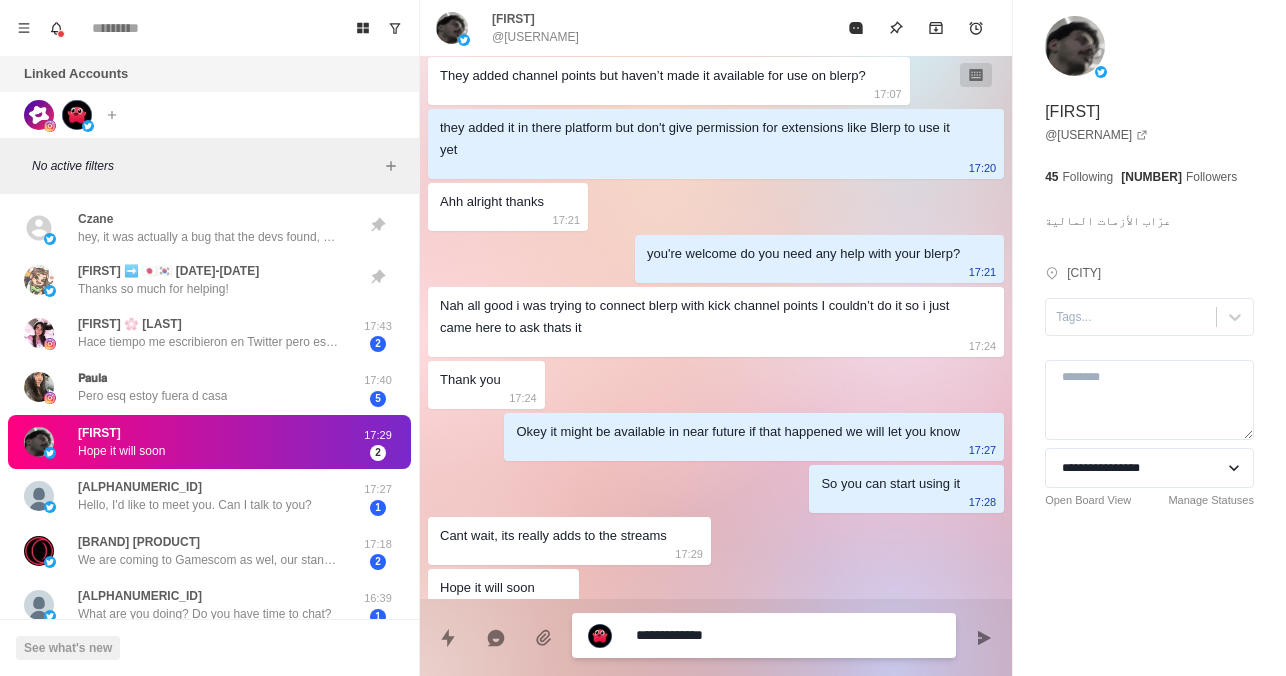 type on "**********" 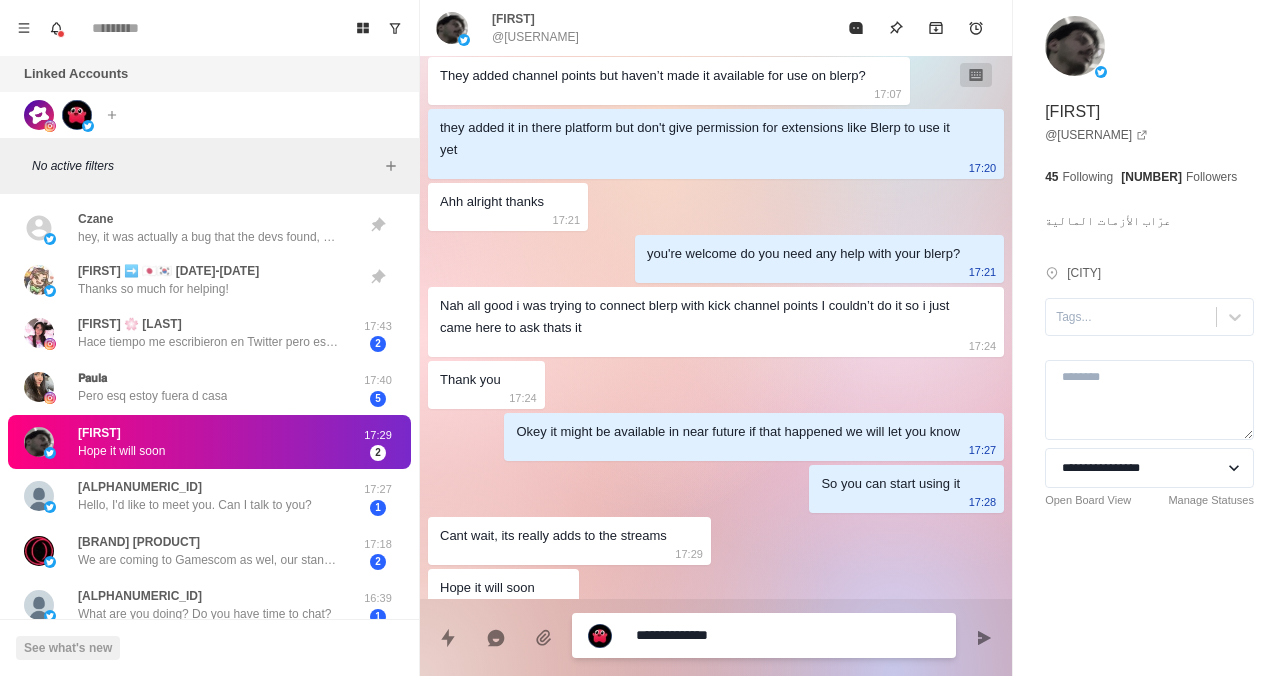 type on "**********" 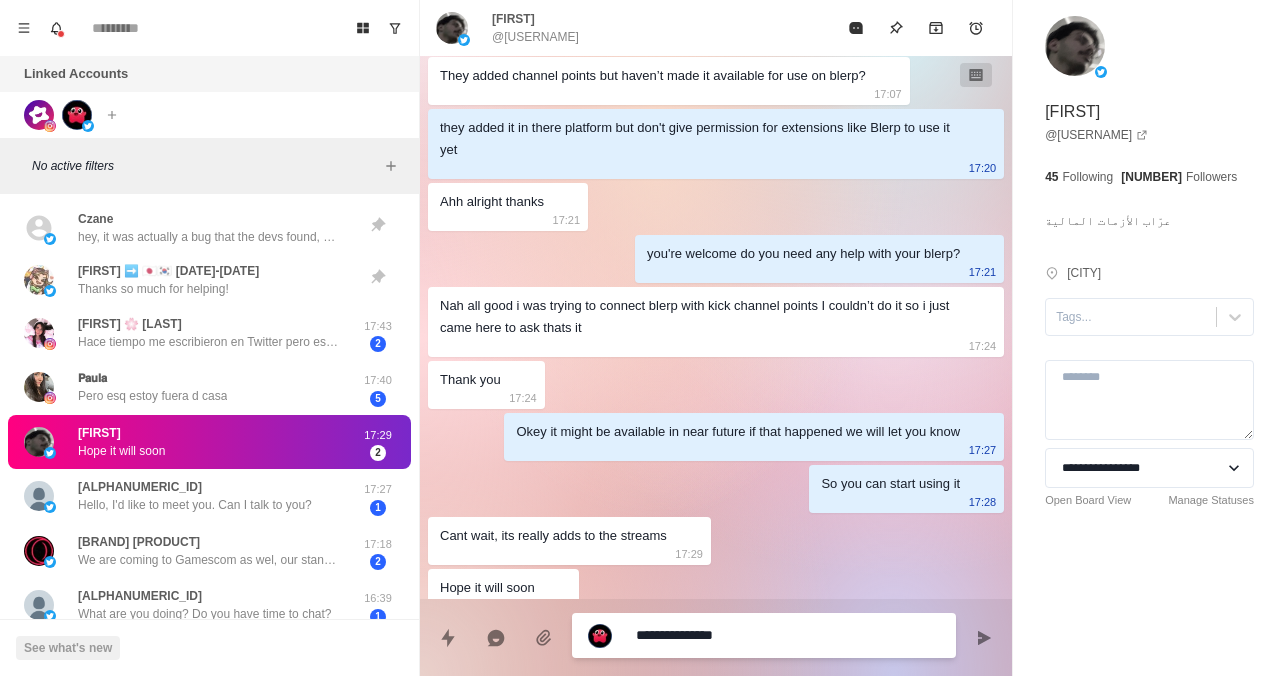 type on "*" 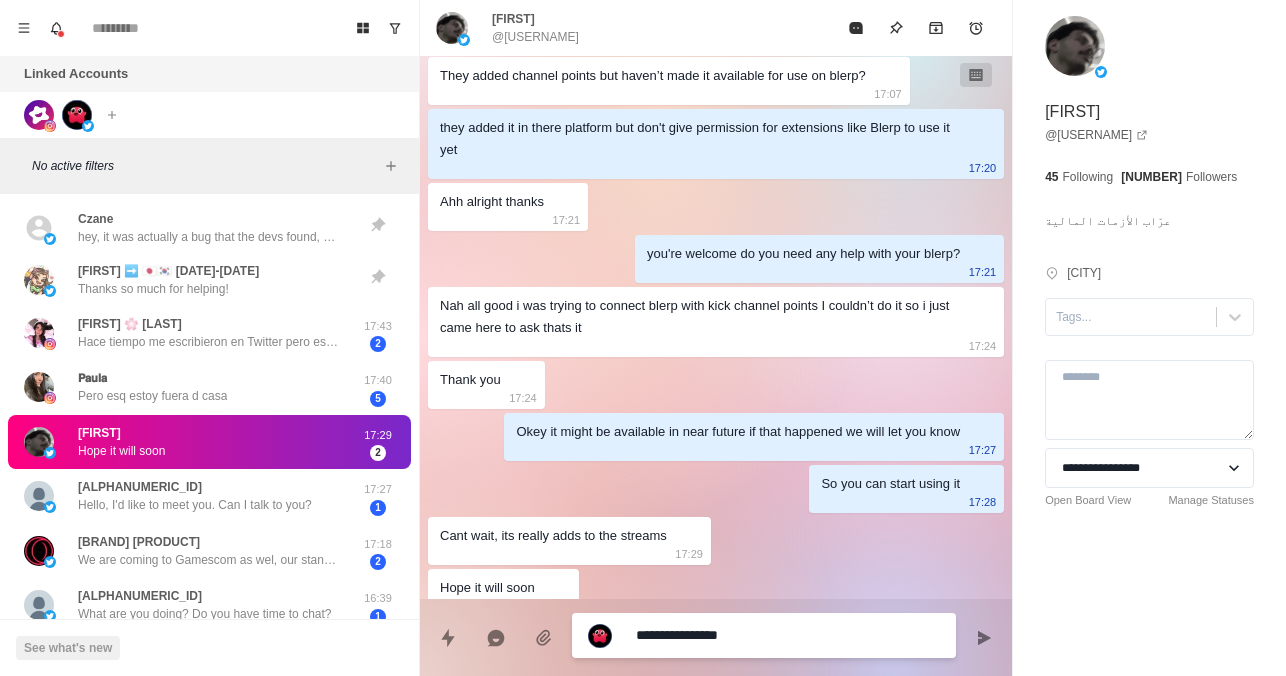 type on "**********" 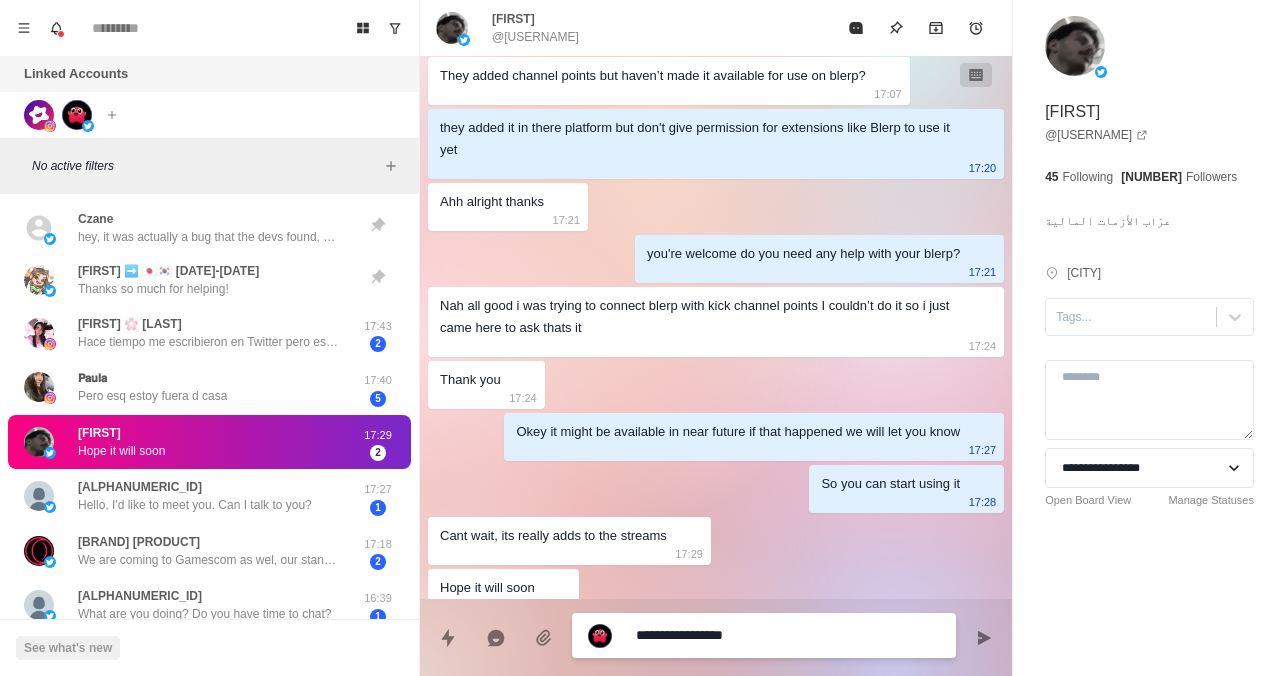type on "**********" 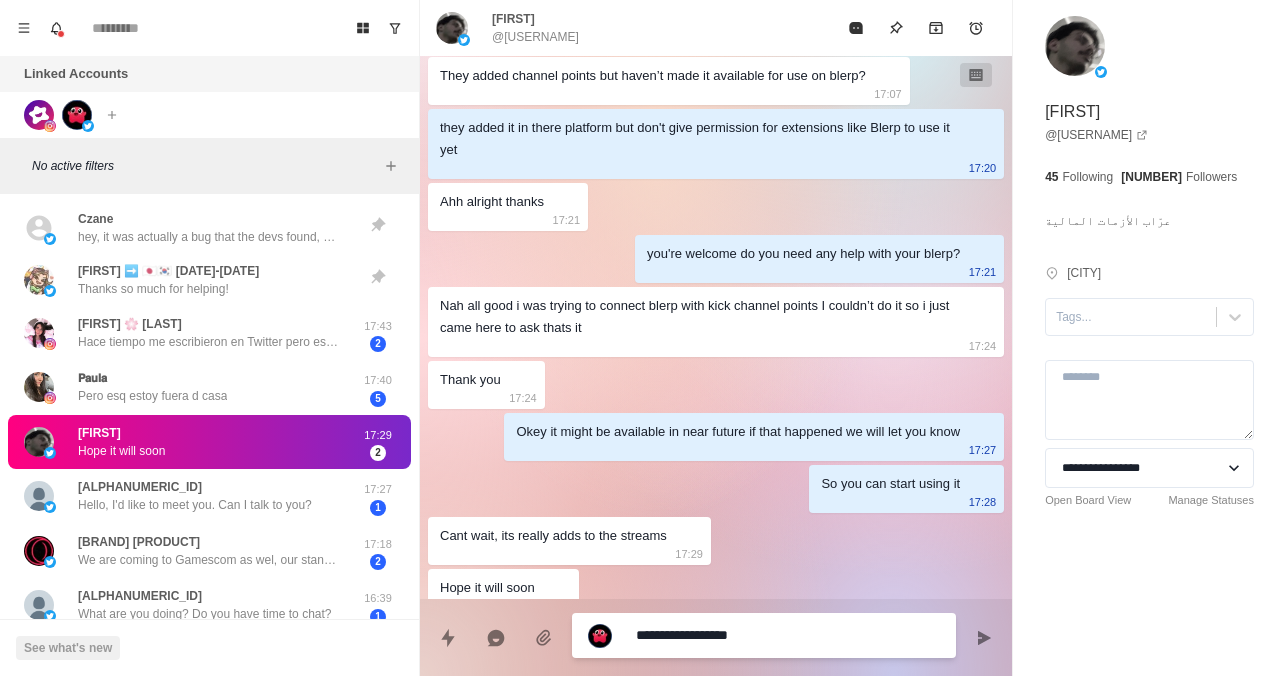 type on "*" 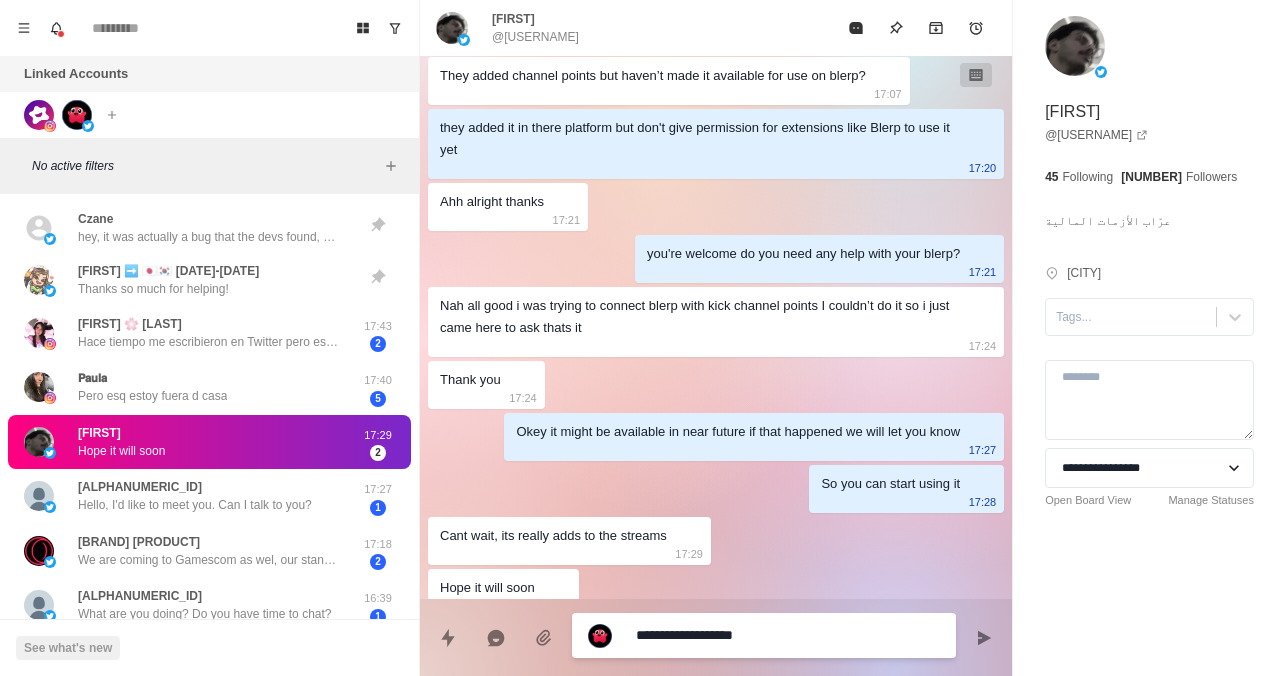 type on "*" 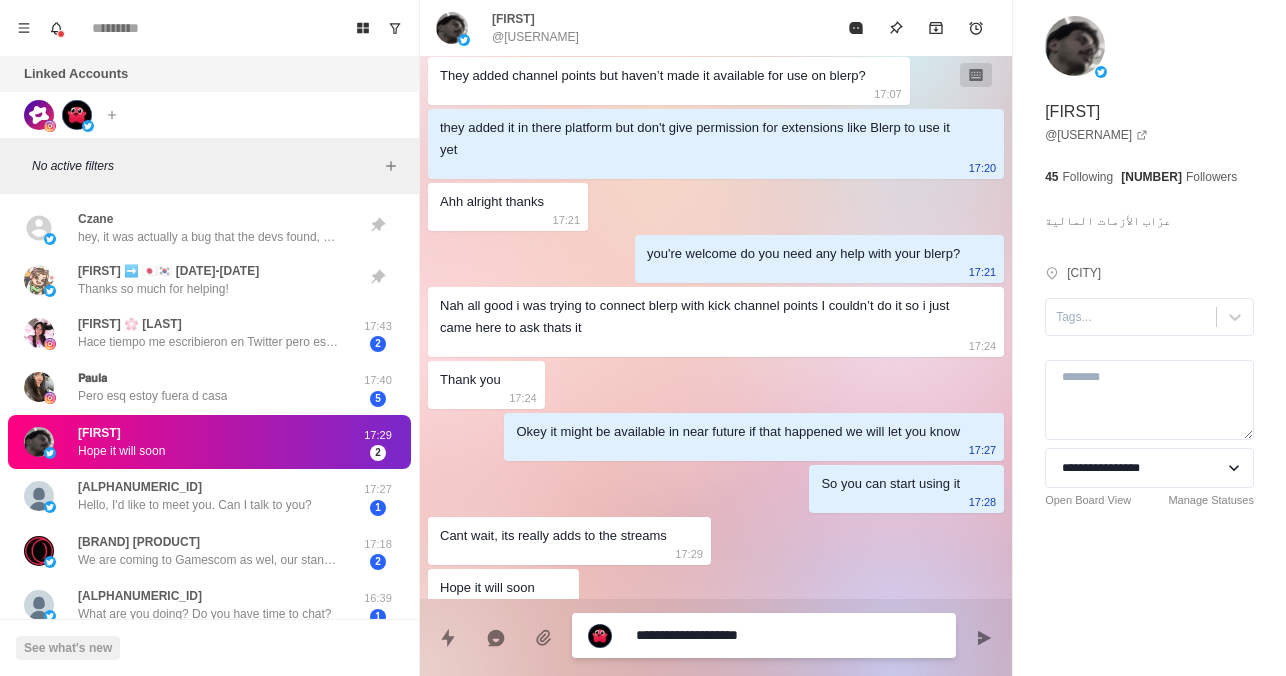 type on "**********" 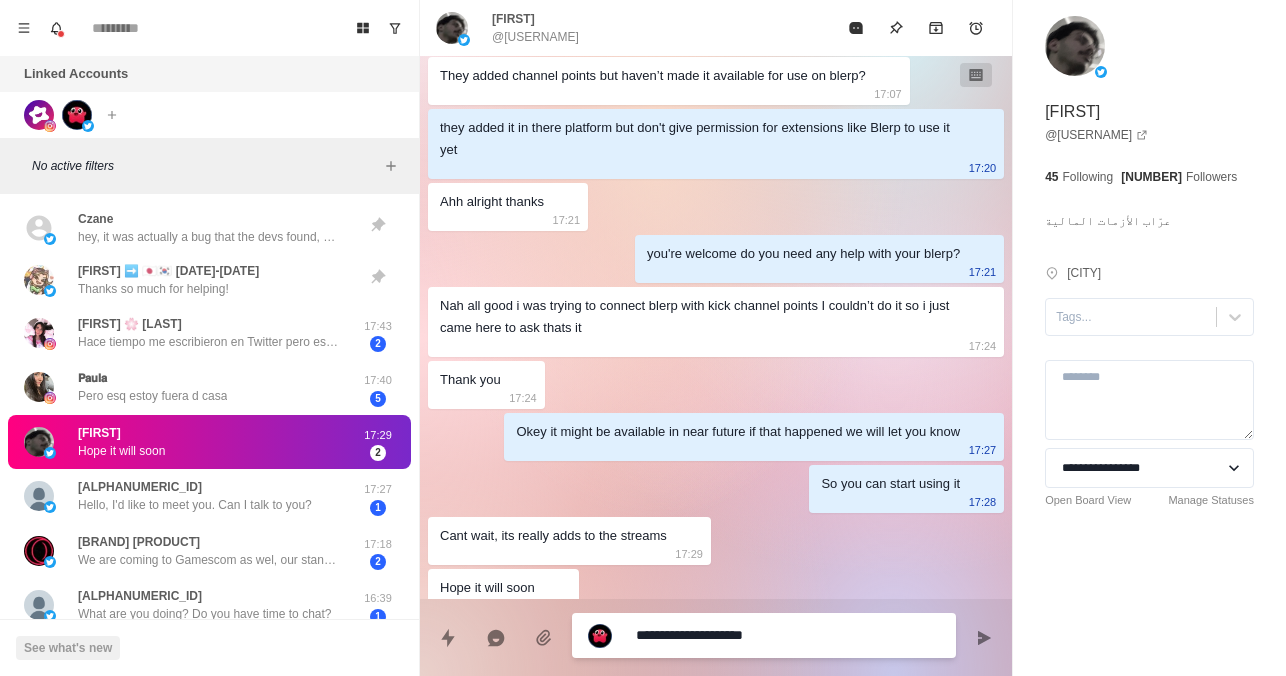 type on "**********" 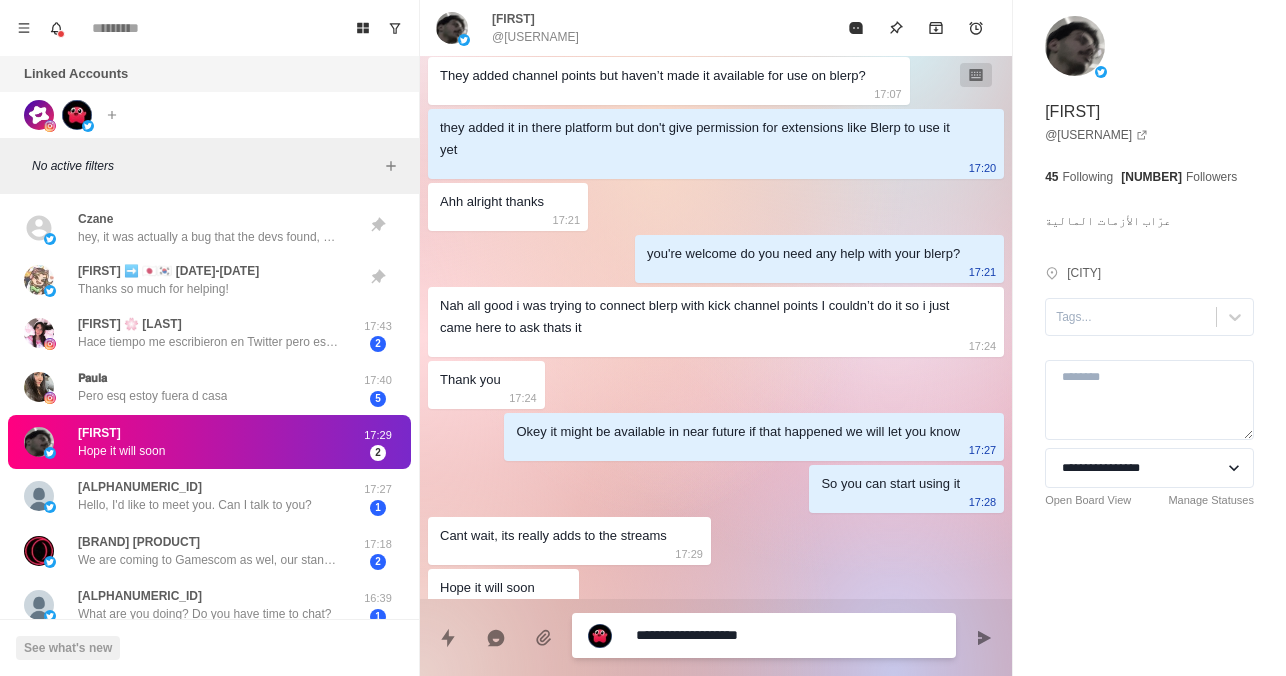 type on "**********" 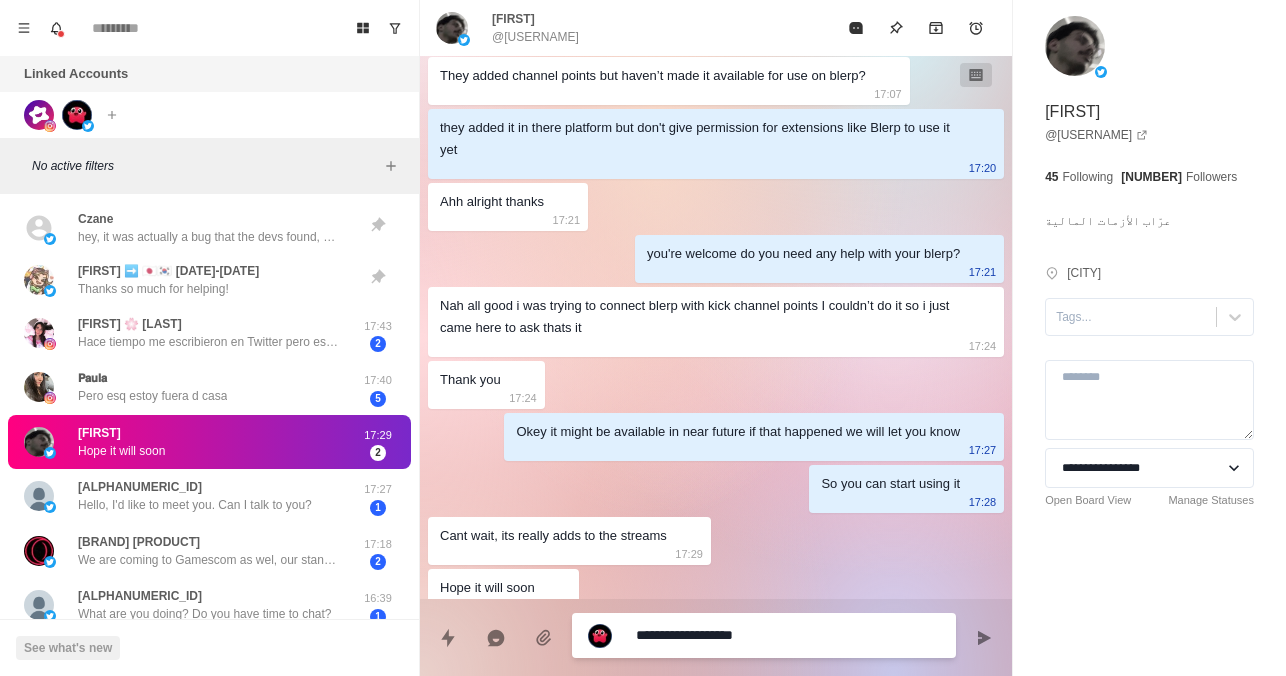 type on "**********" 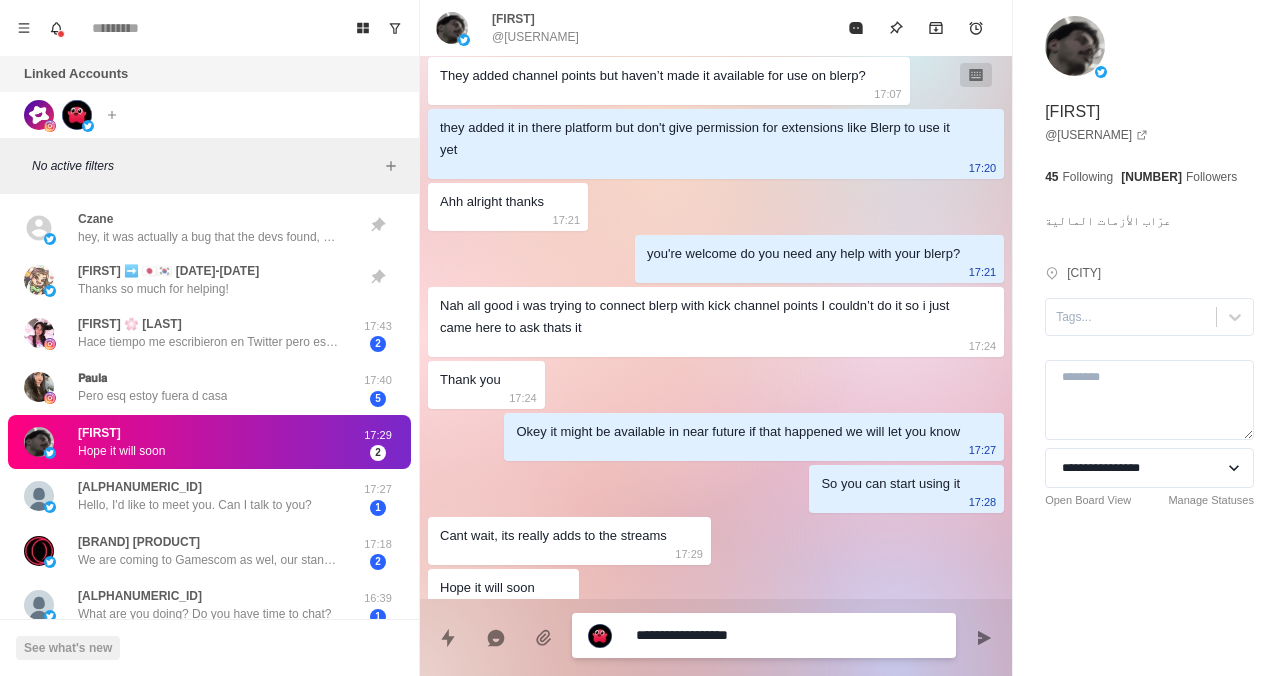 type on "*" 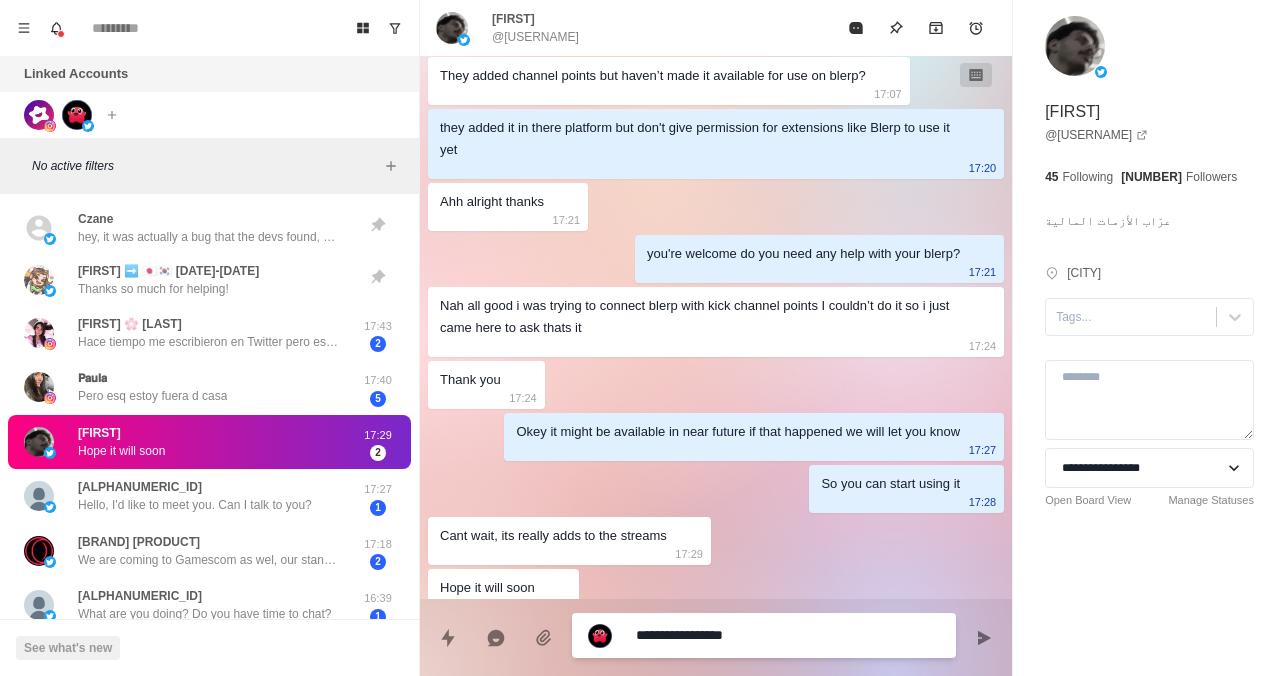 type on "**********" 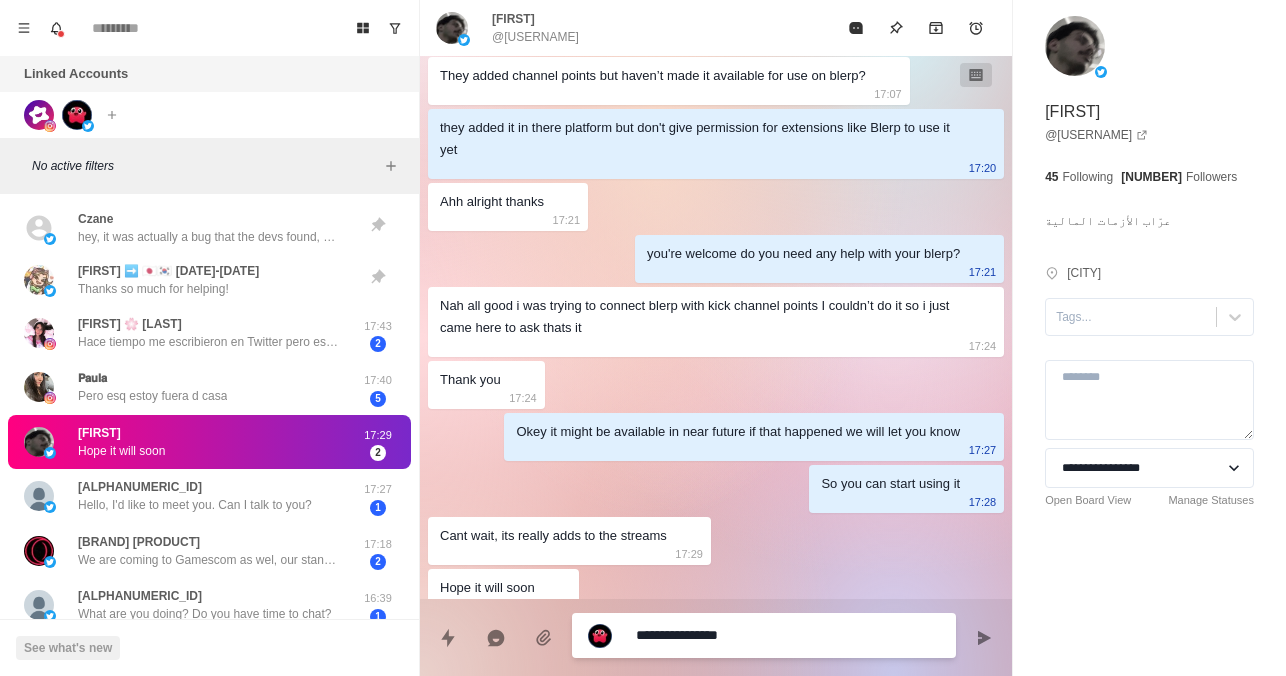 type on "**********" 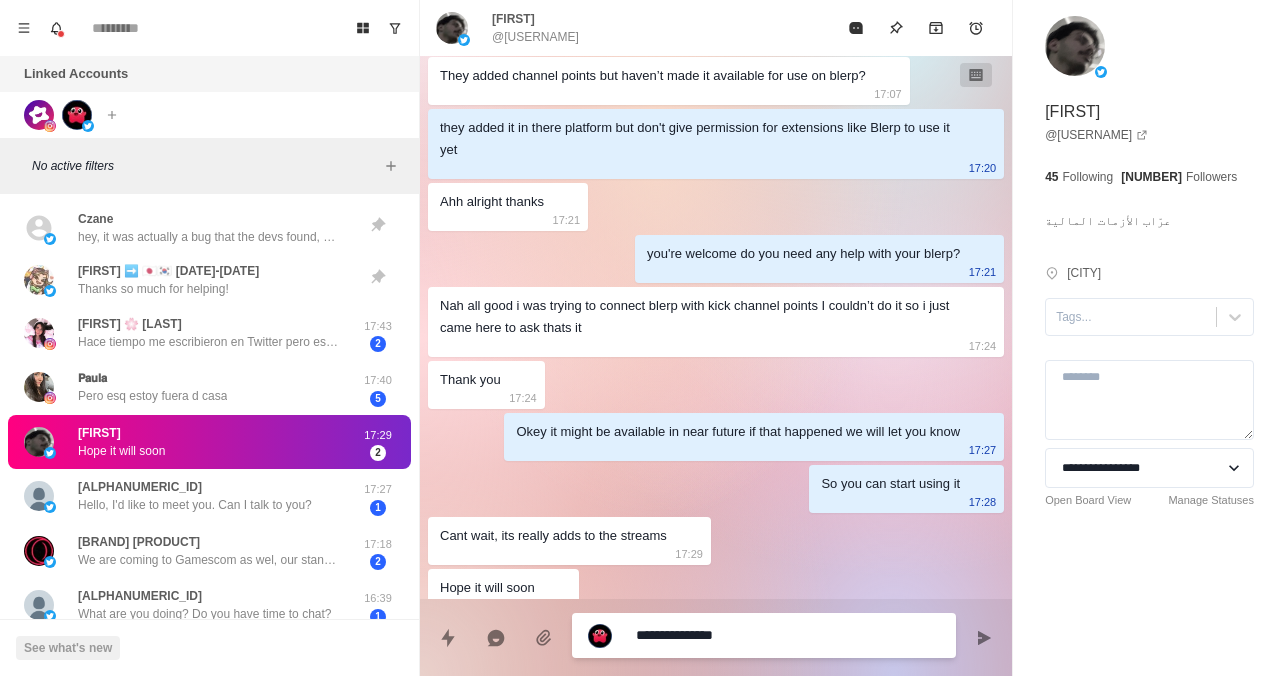type on "**********" 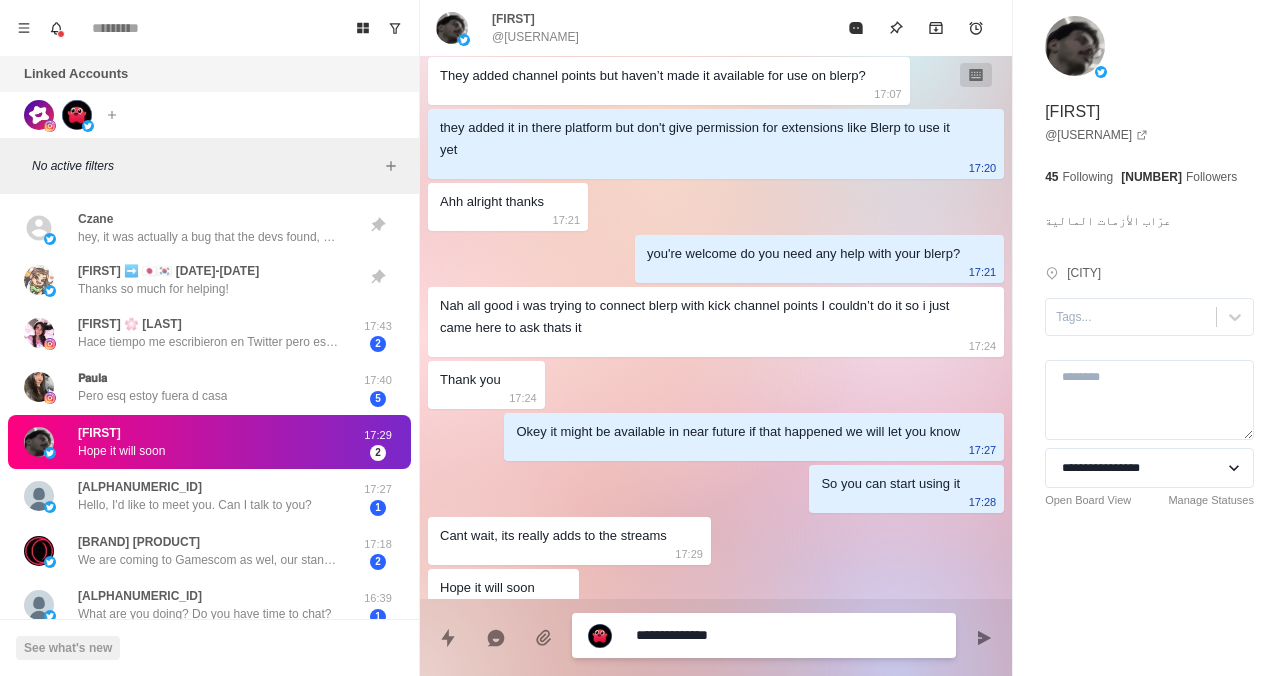 type on "**********" 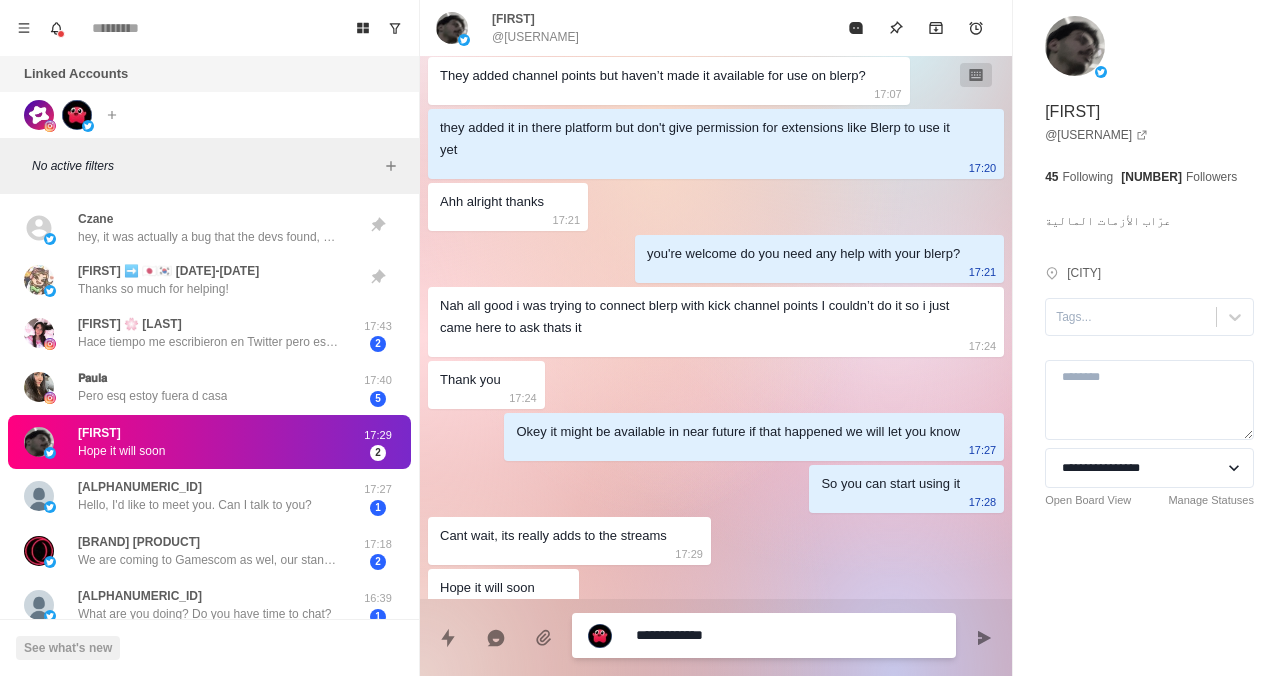 type on "*" 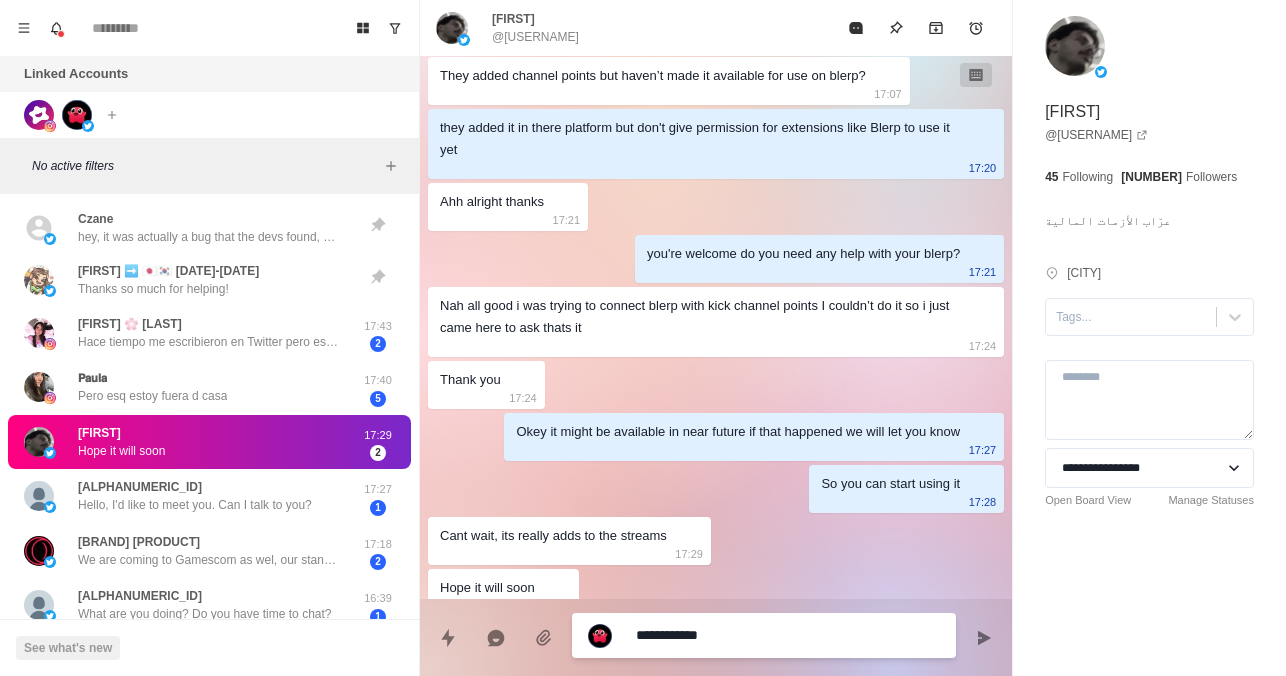 type on "**********" 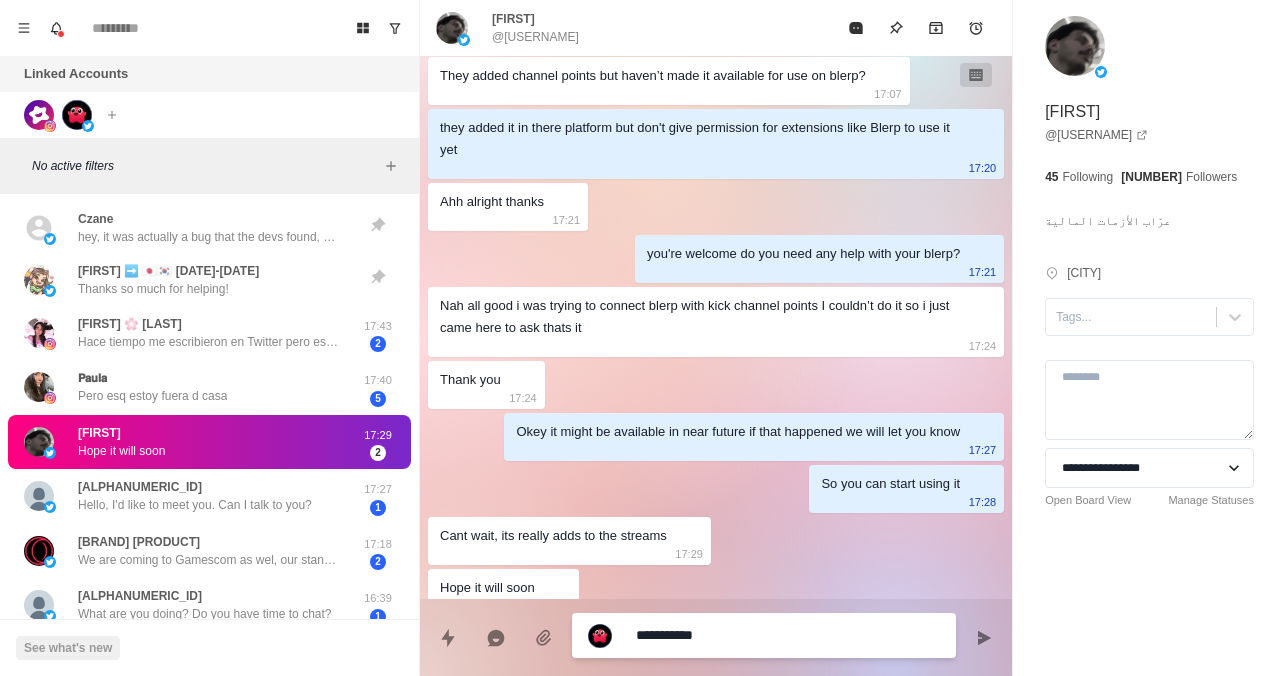 type on "*********" 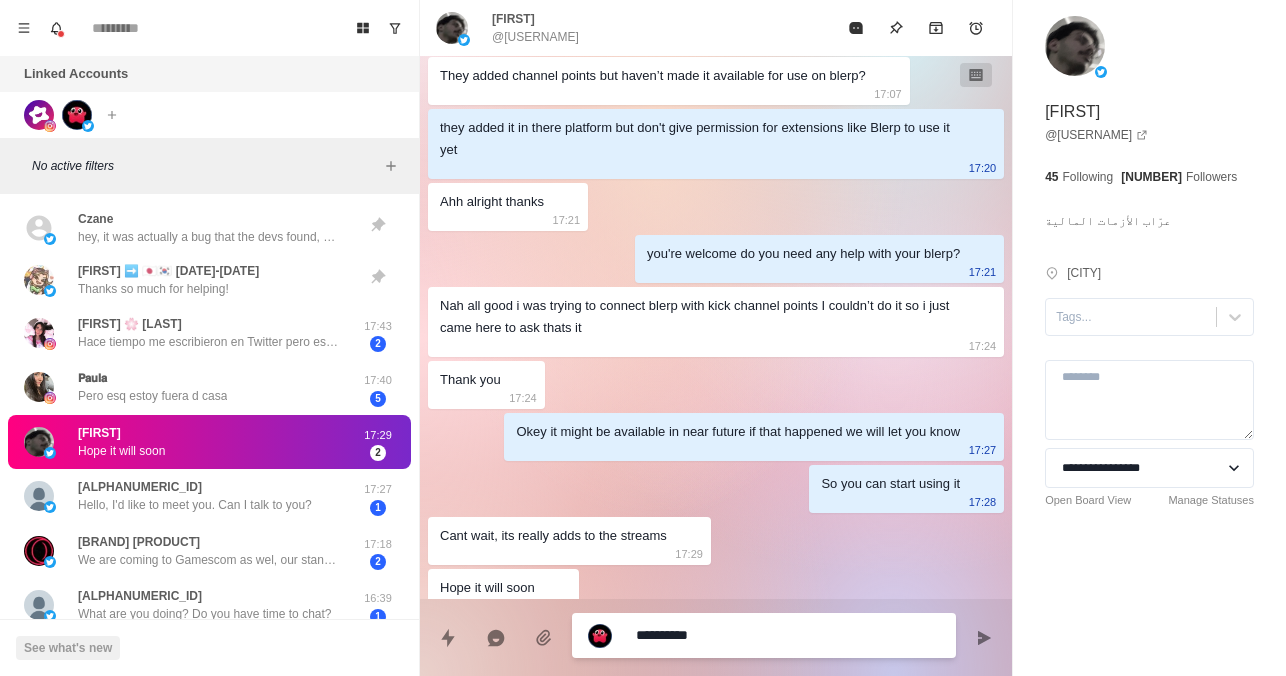 type on "*" 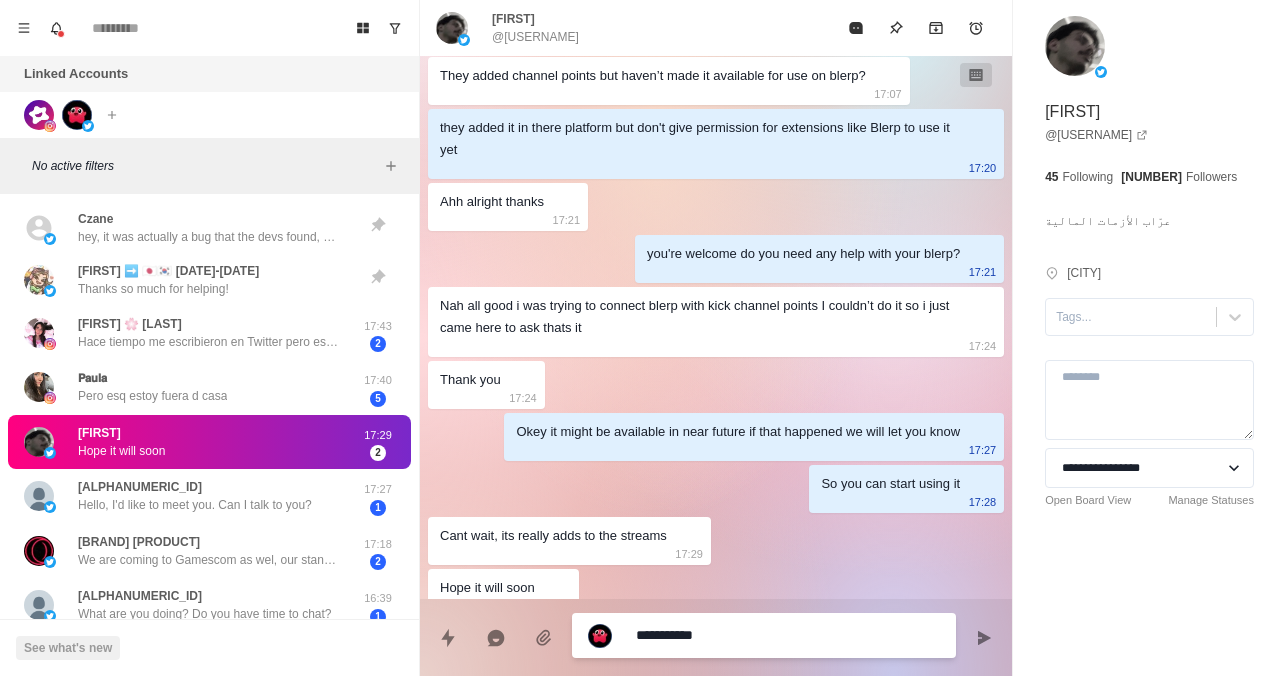 type on "*********" 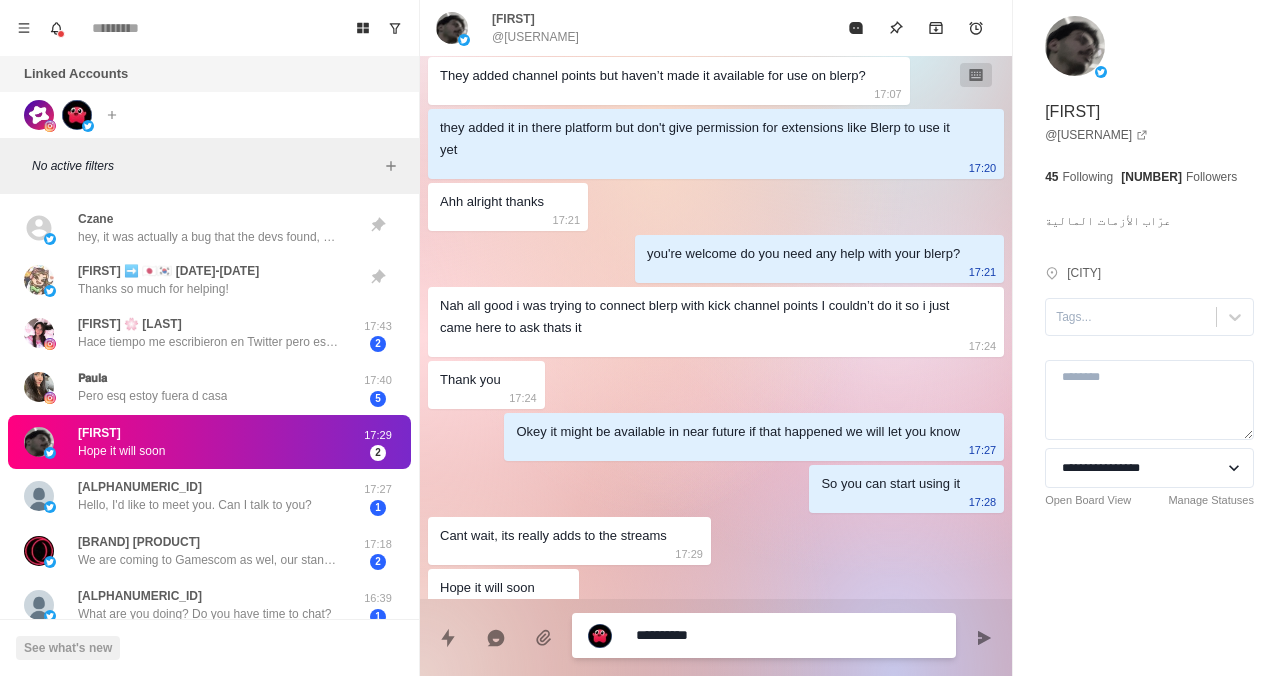 type on "**********" 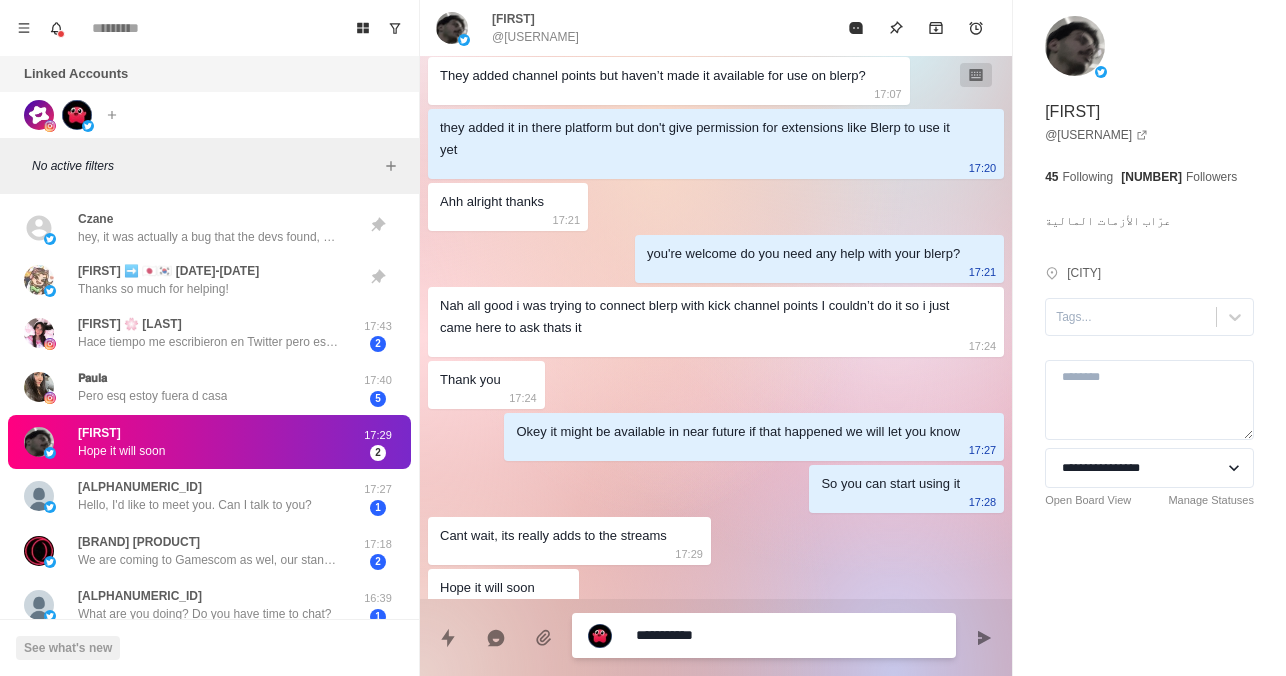 type on "**********" 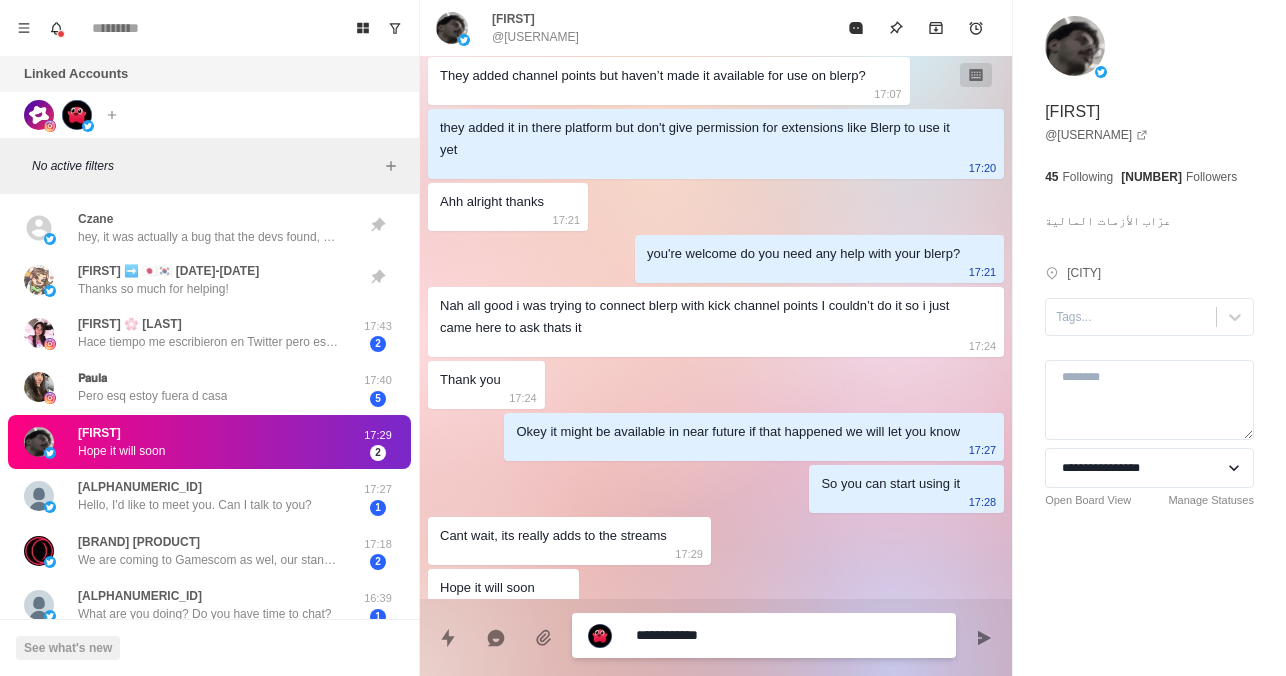 type on "**********" 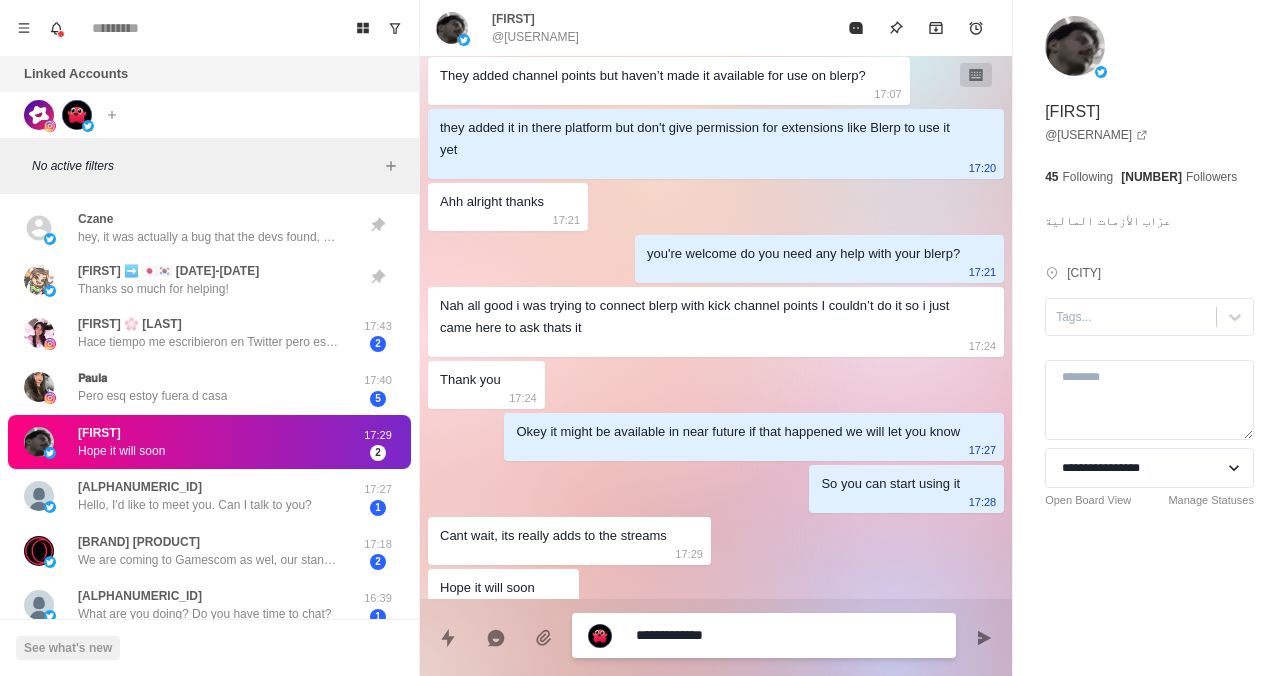 type on "*" 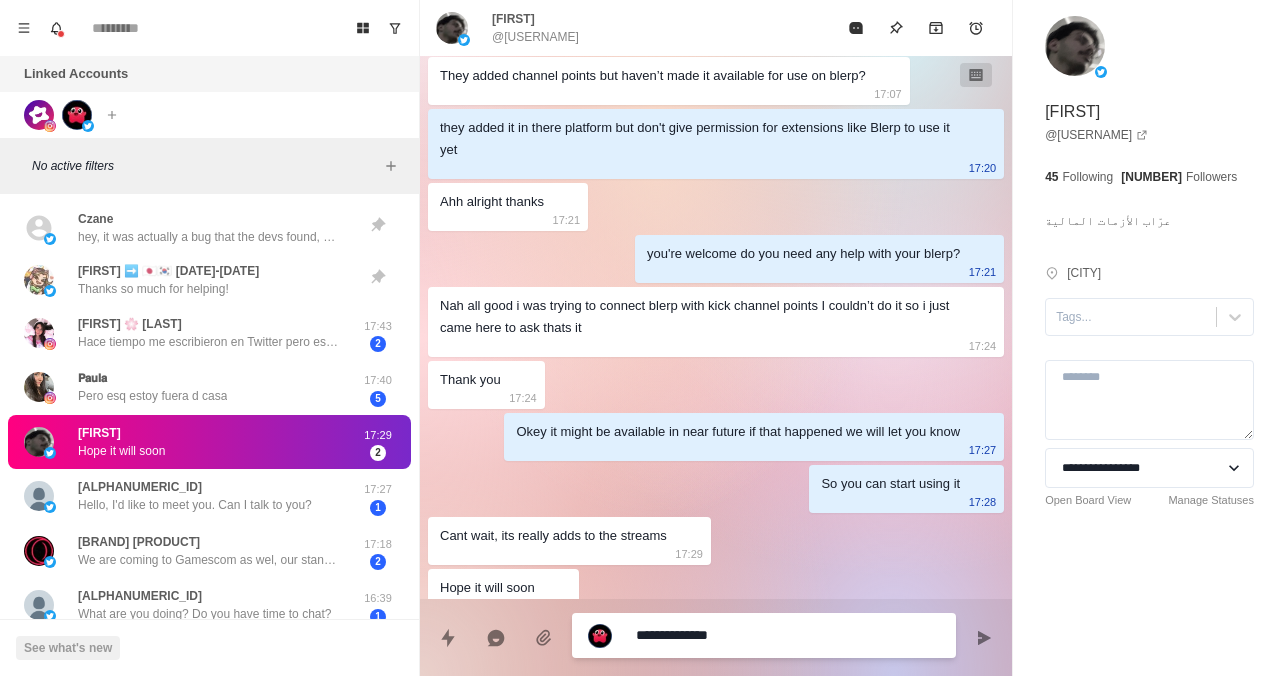 type on "**********" 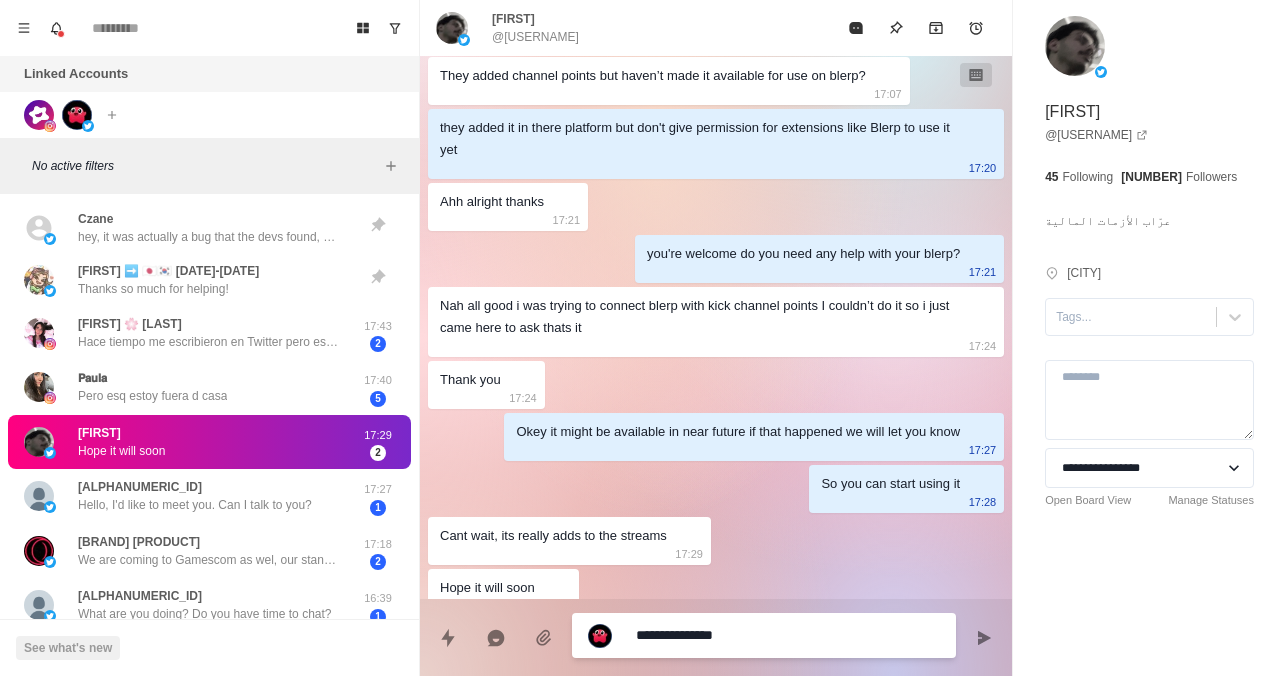 type on "**********" 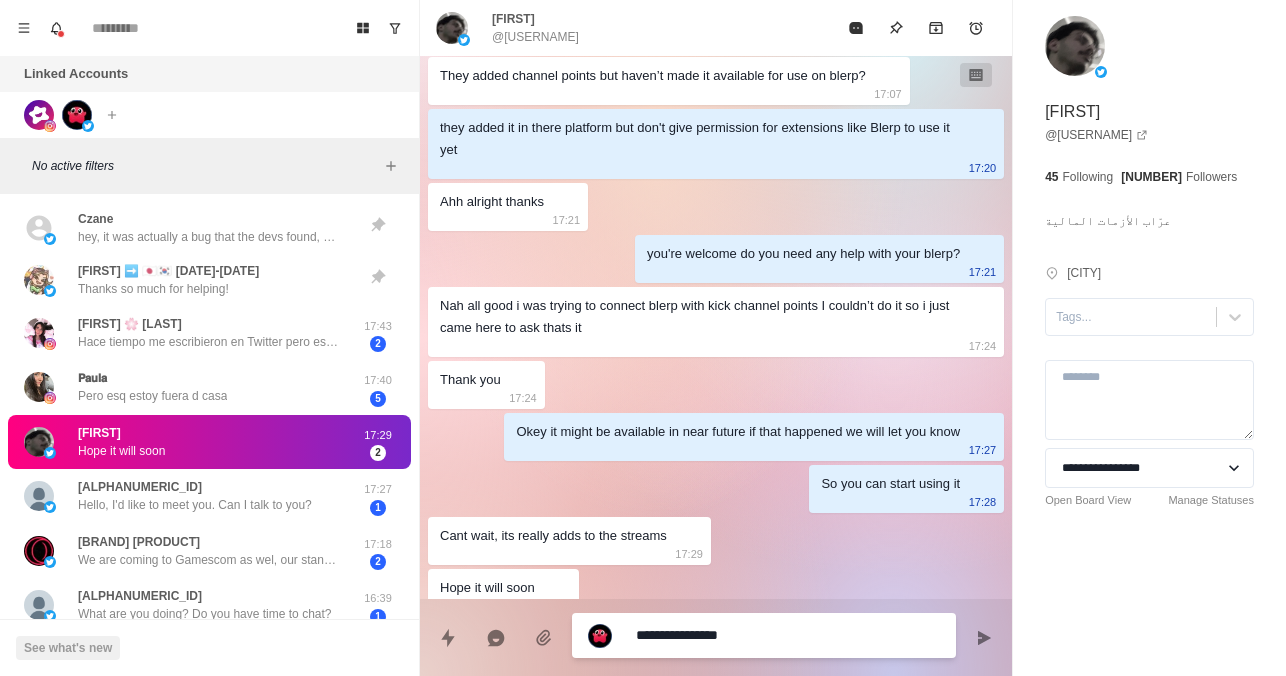 type on "**********" 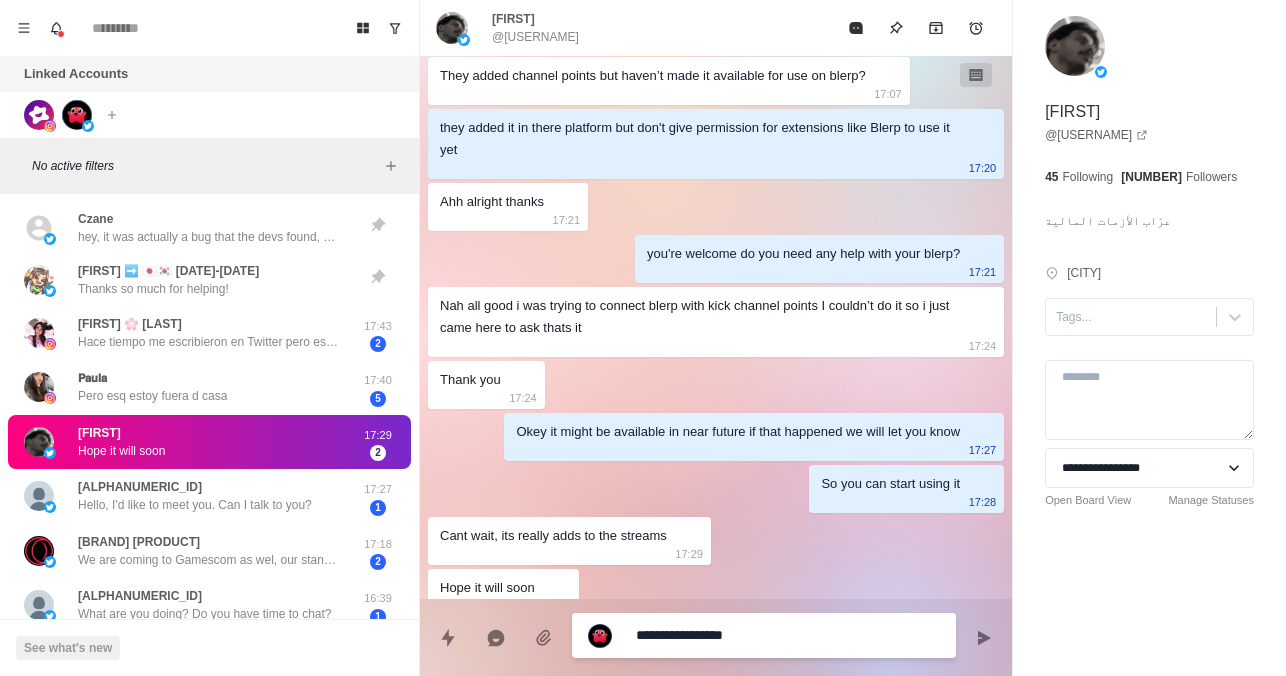 type on "**********" 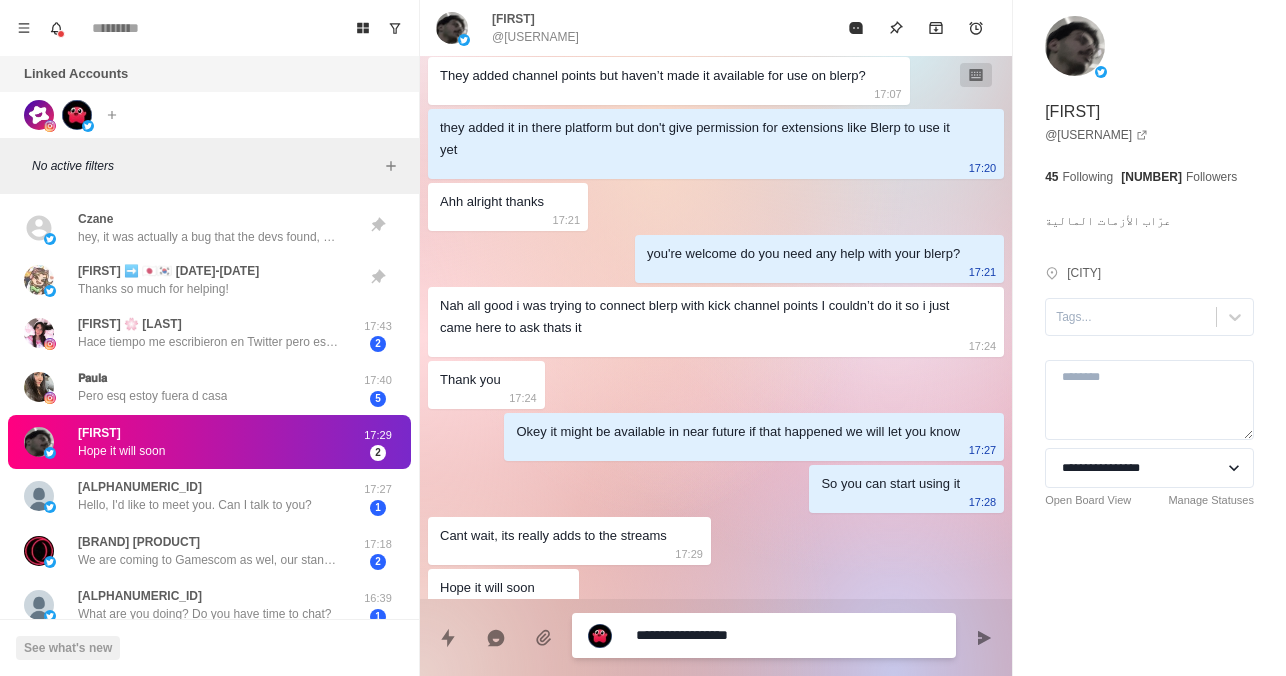 type on "**********" 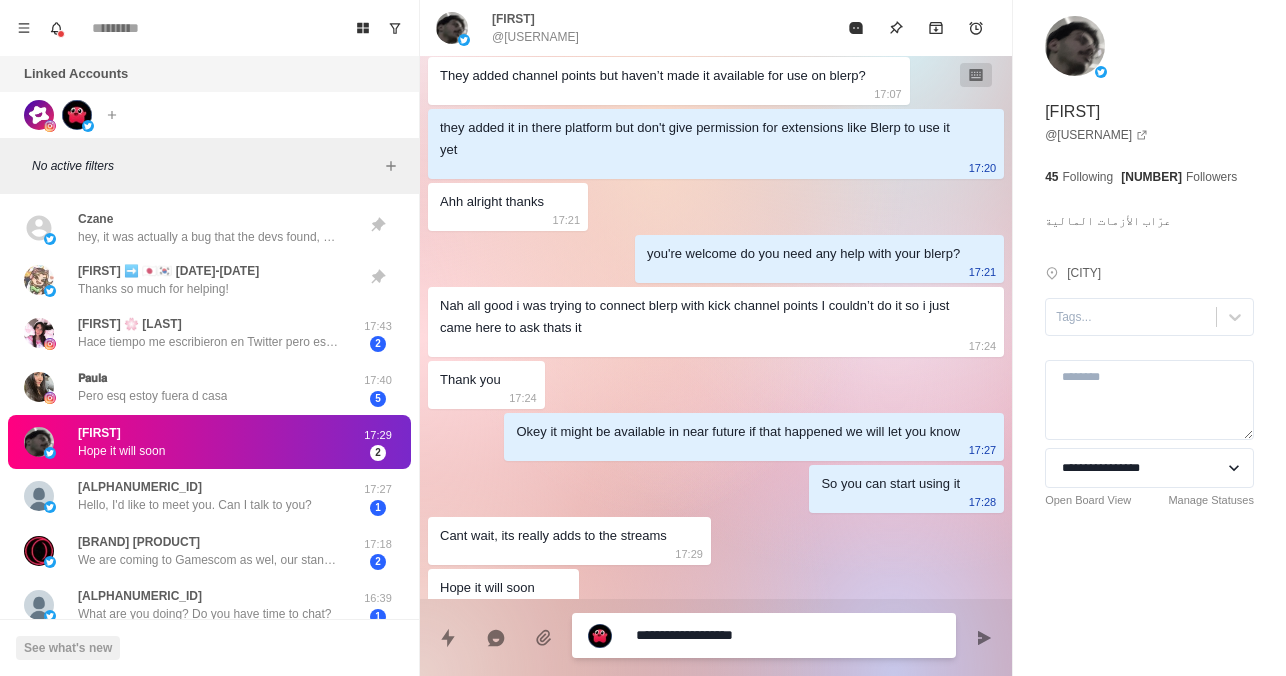 type on "**********" 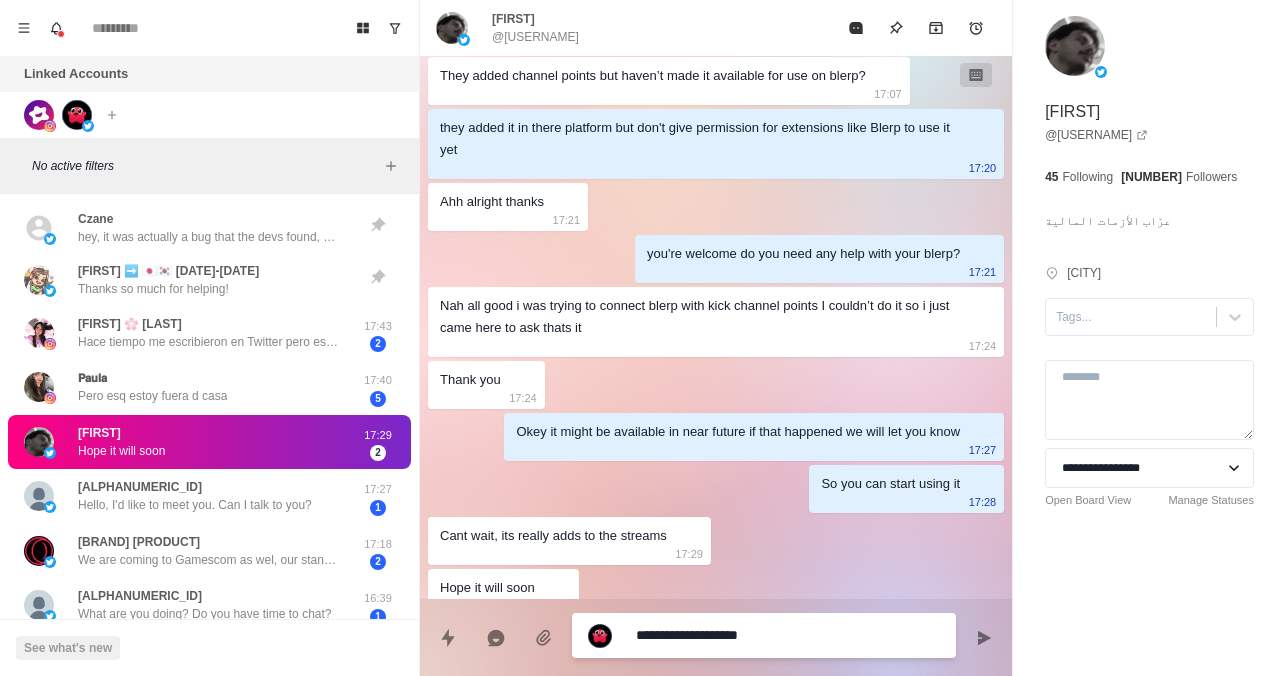 type on "**********" 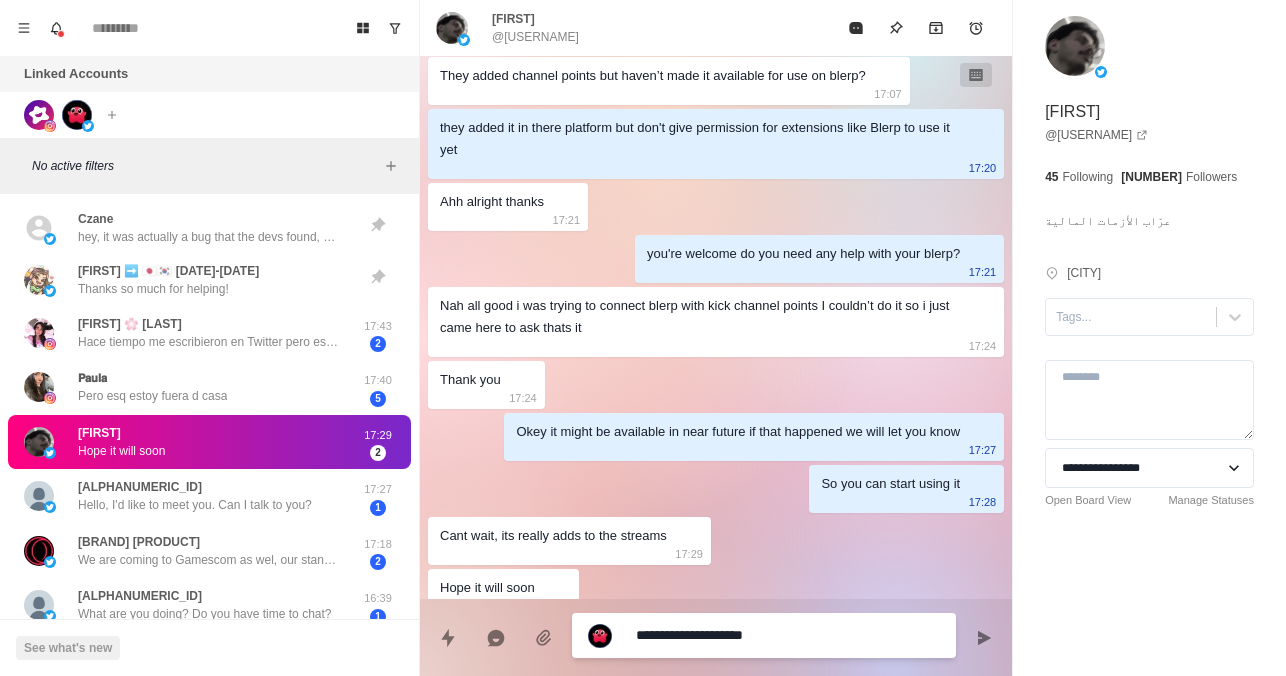 type on "**********" 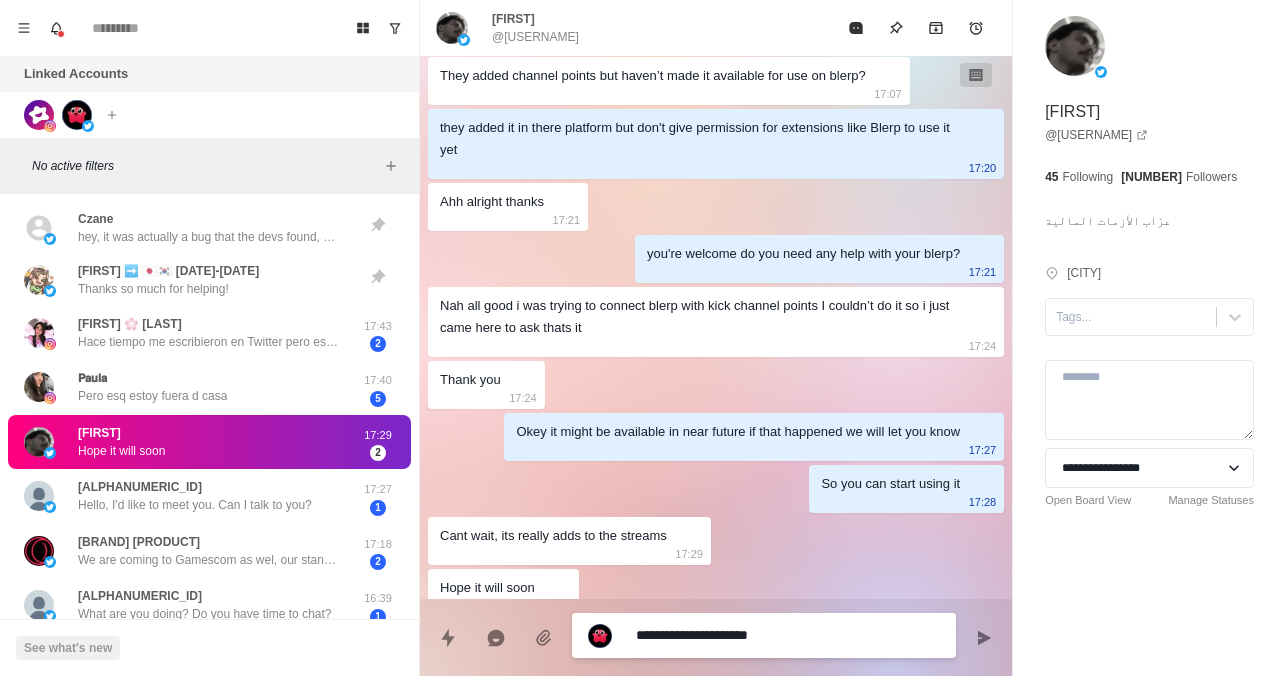 type on "**********" 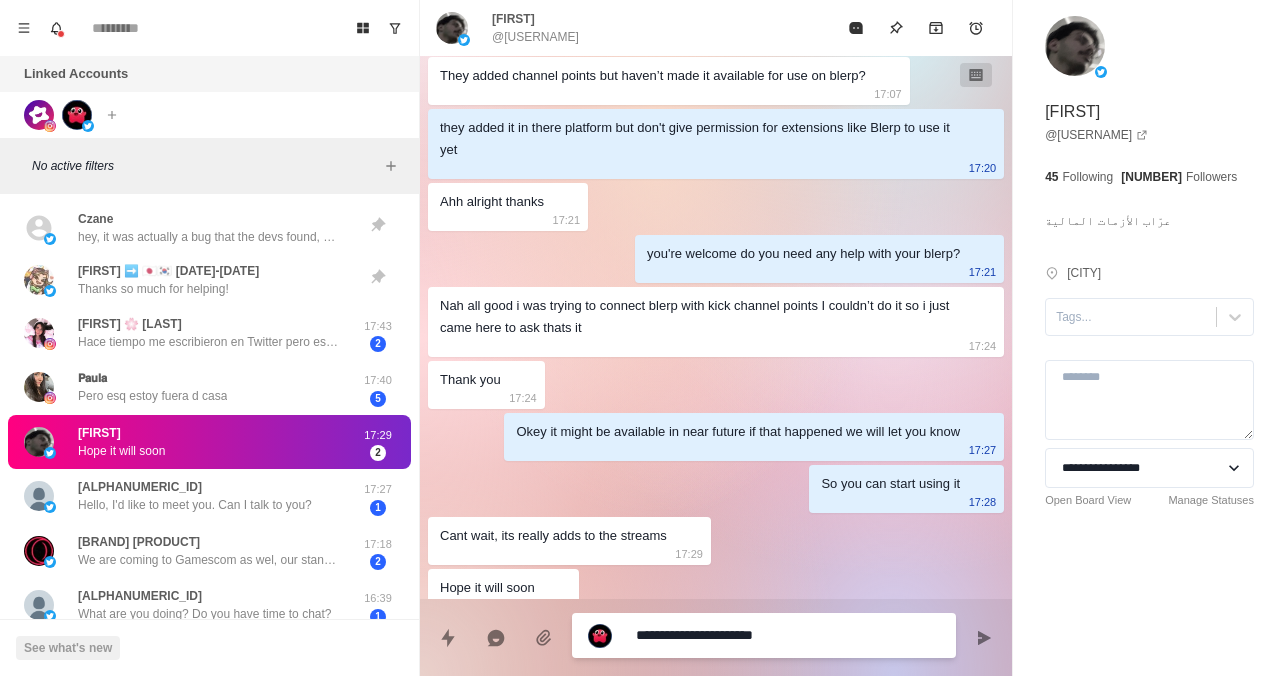type on "**********" 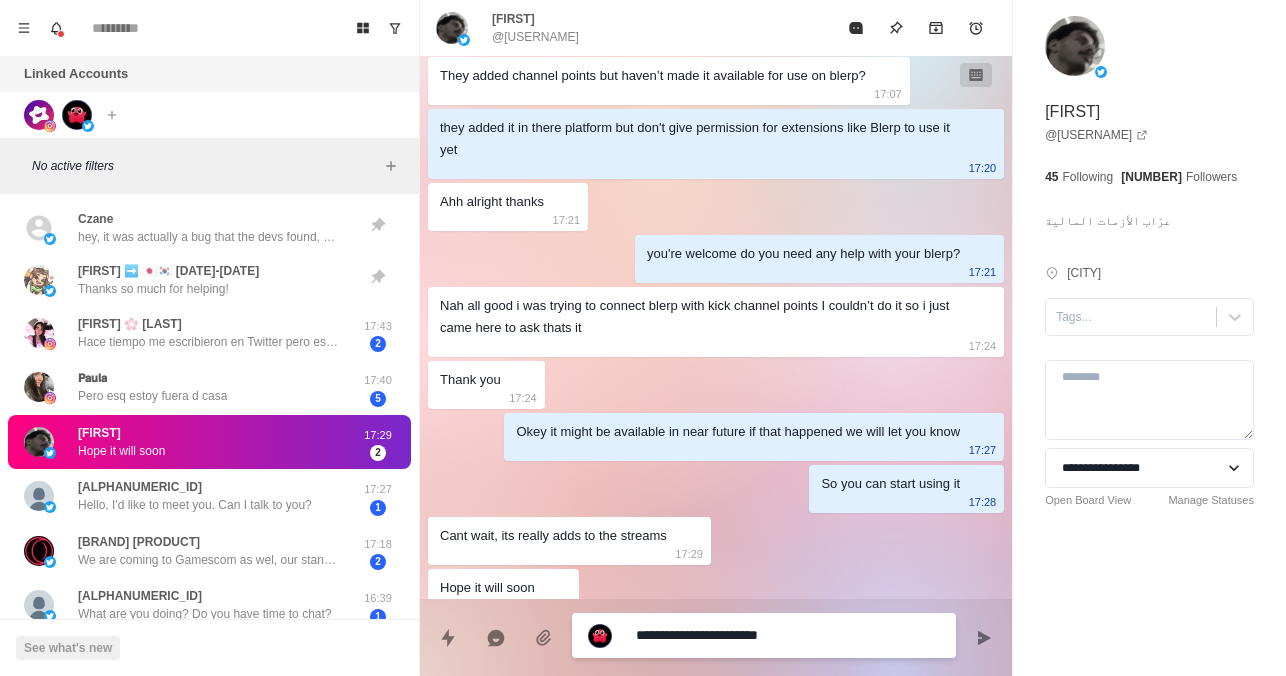 type on "*" 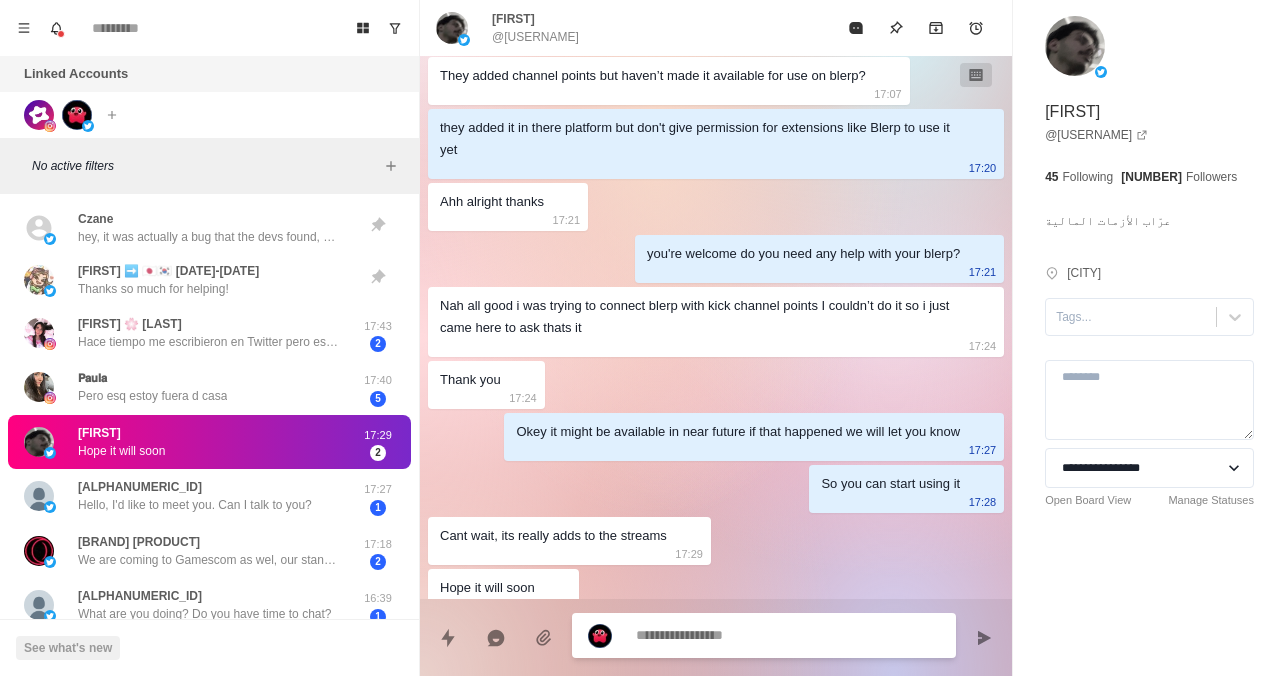 scroll, scrollTop: 397, scrollLeft: 0, axis: vertical 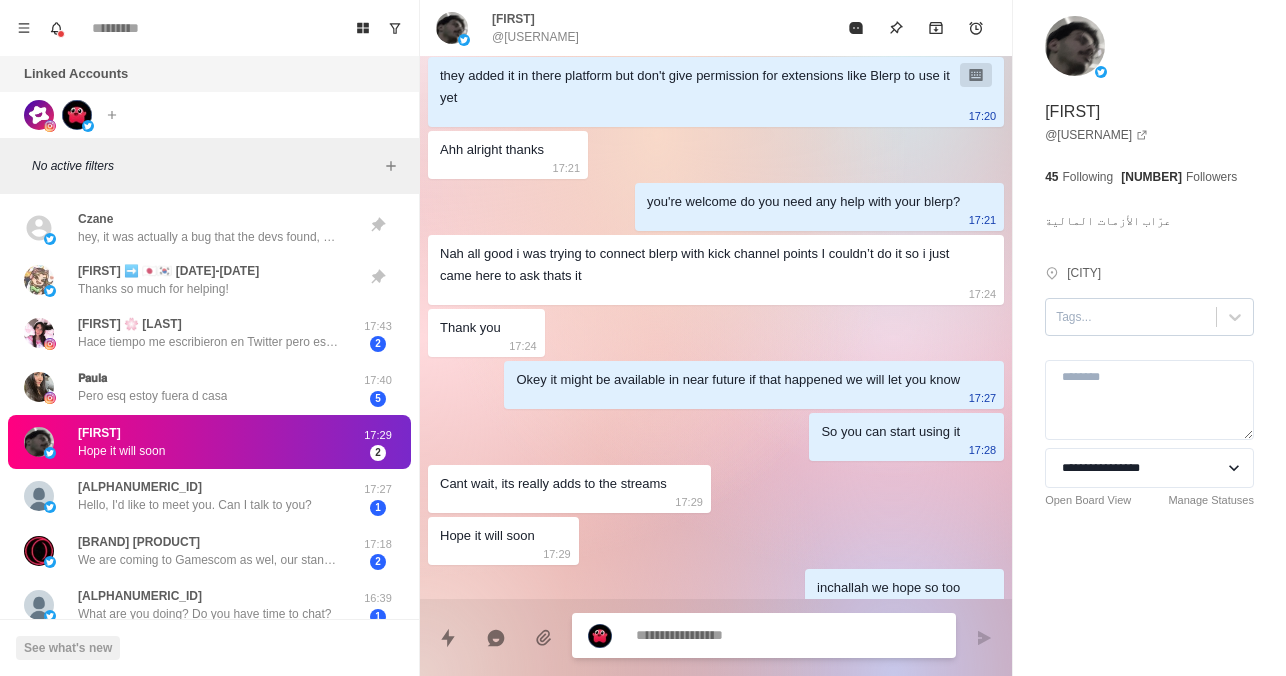 click at bounding box center (1131, 317) 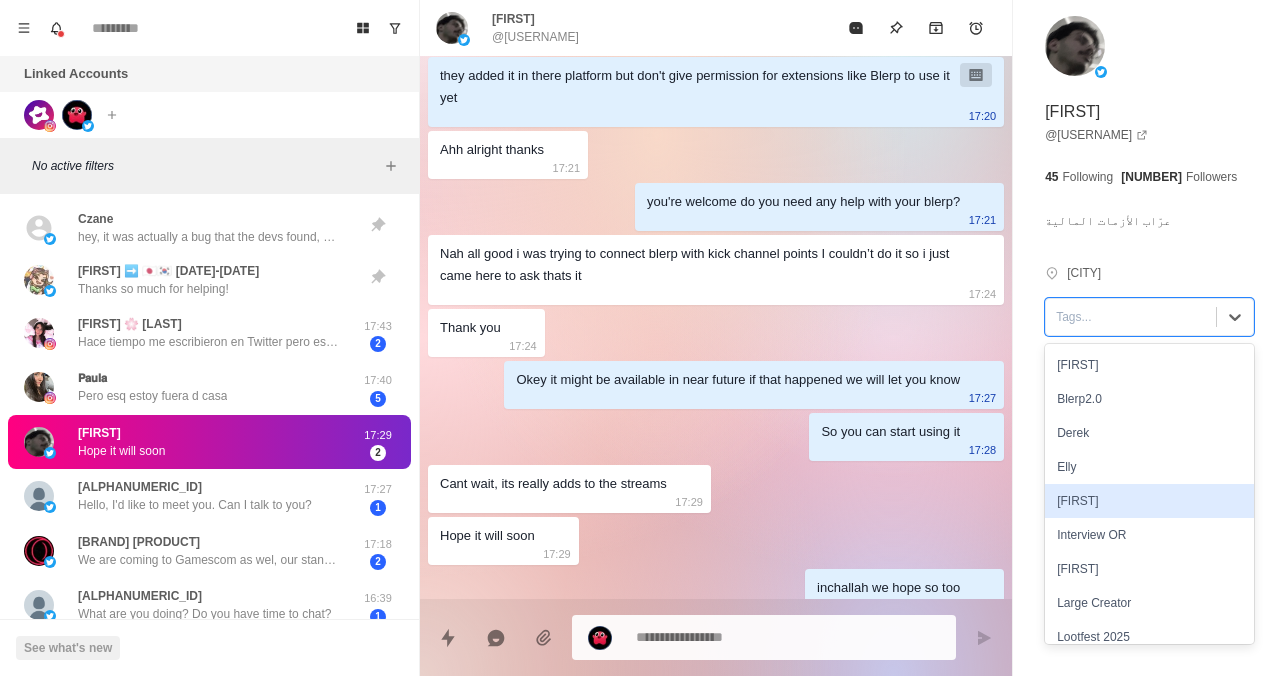 click on "[FIRST]" at bounding box center (1149, 501) 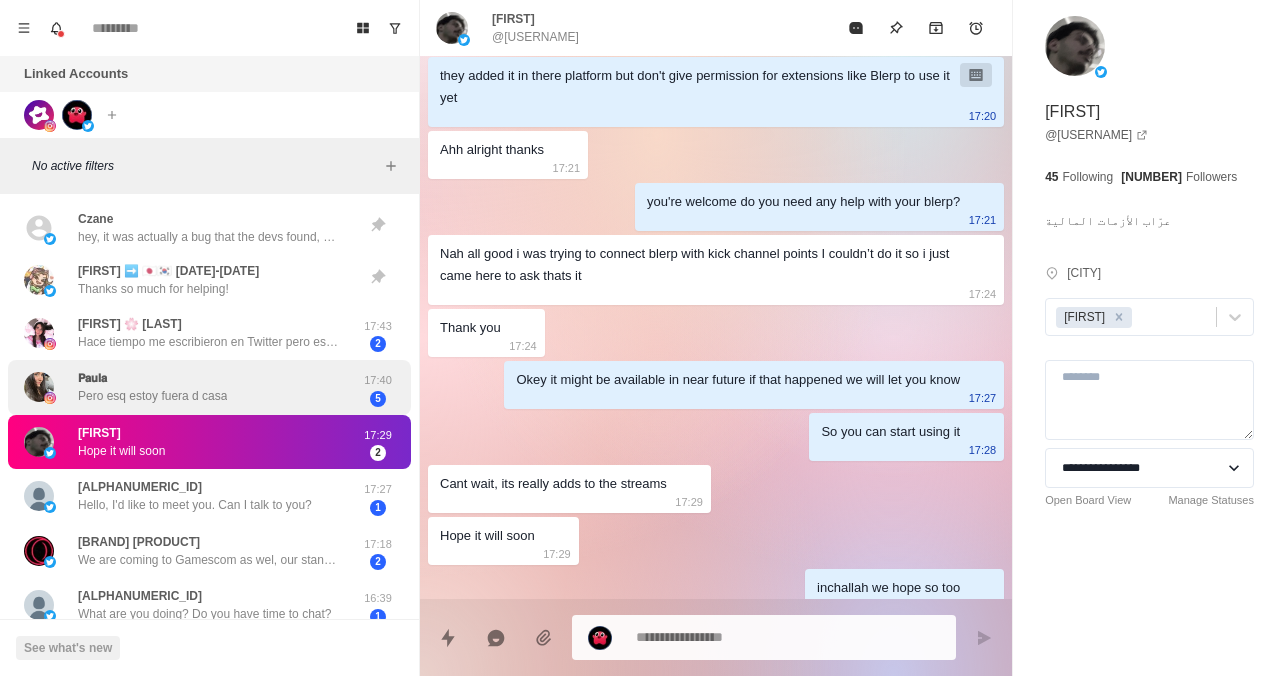 click on "Pero esq estoy fuera d casa" at bounding box center [152, 396] 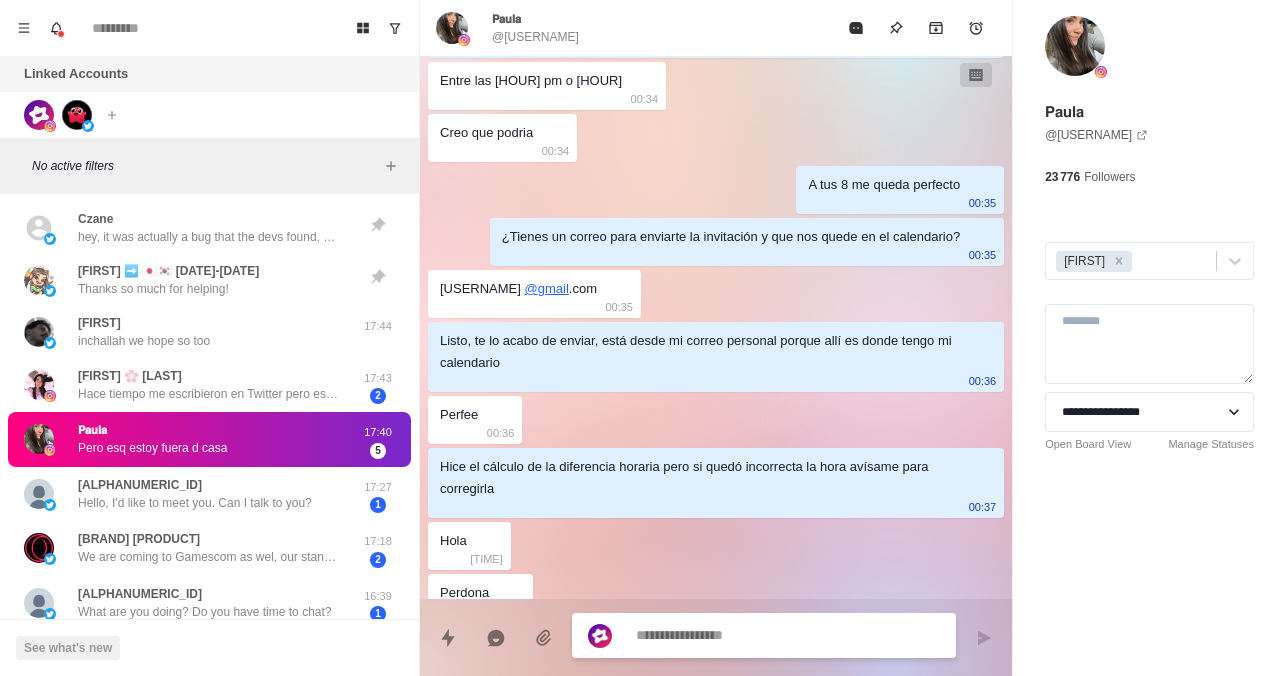 scroll, scrollTop: 1109, scrollLeft: 0, axis: vertical 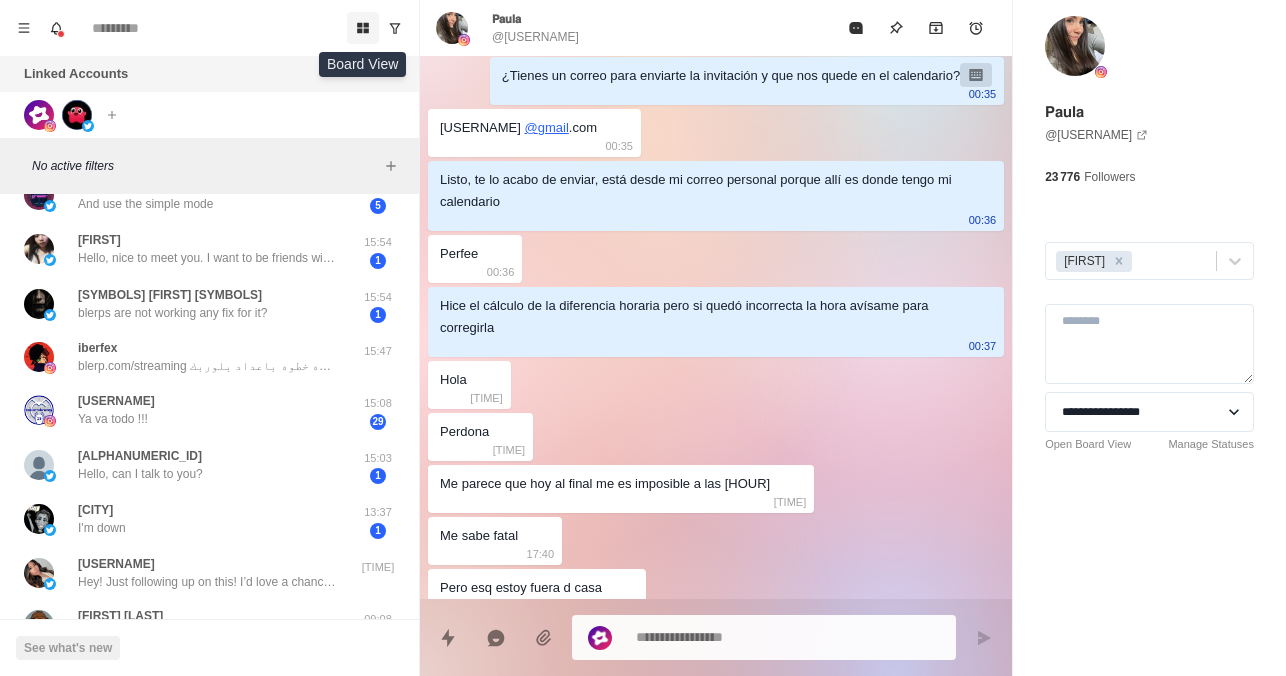 click 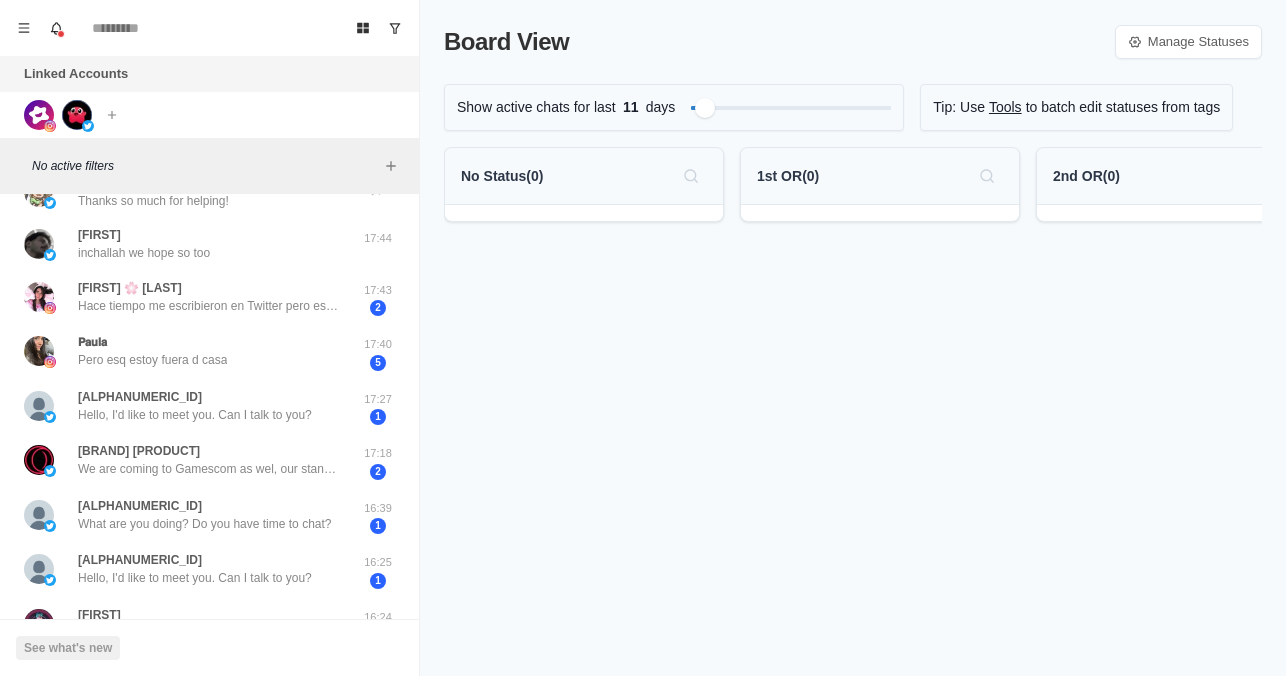 scroll, scrollTop: 0, scrollLeft: 0, axis: both 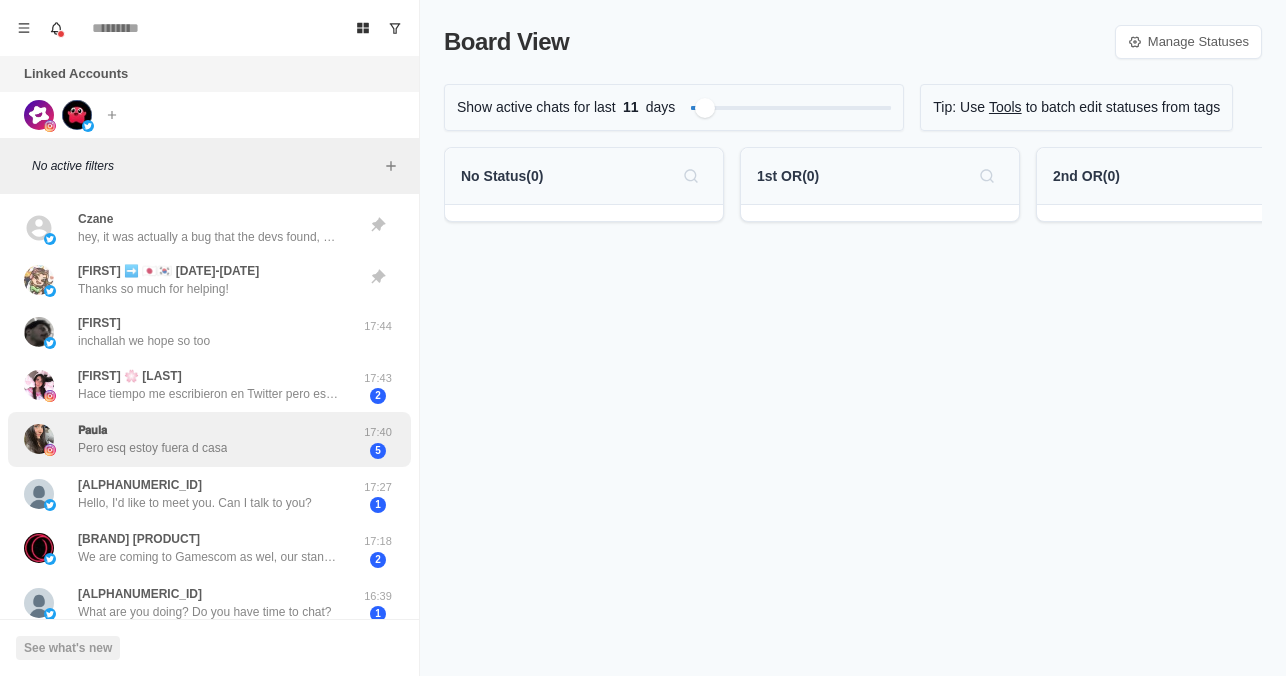 click on "Pero esq estoy fuera d casa" at bounding box center (152, 448) 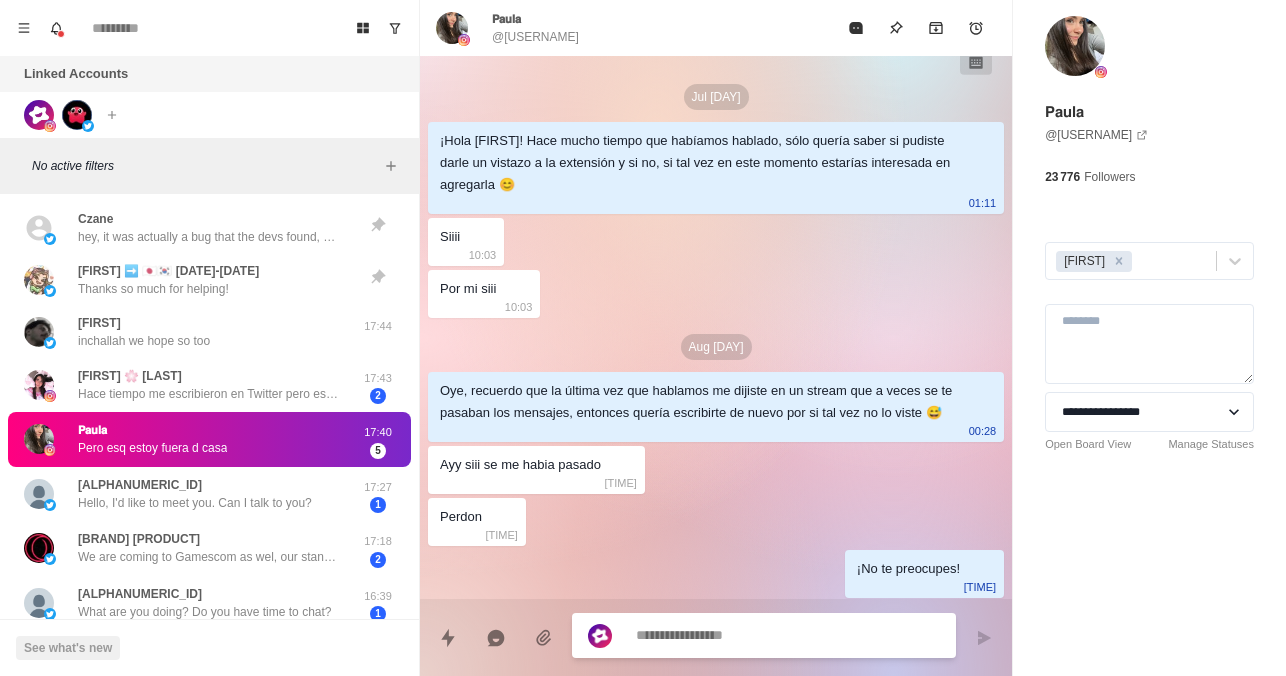 scroll, scrollTop: 1109, scrollLeft: 0, axis: vertical 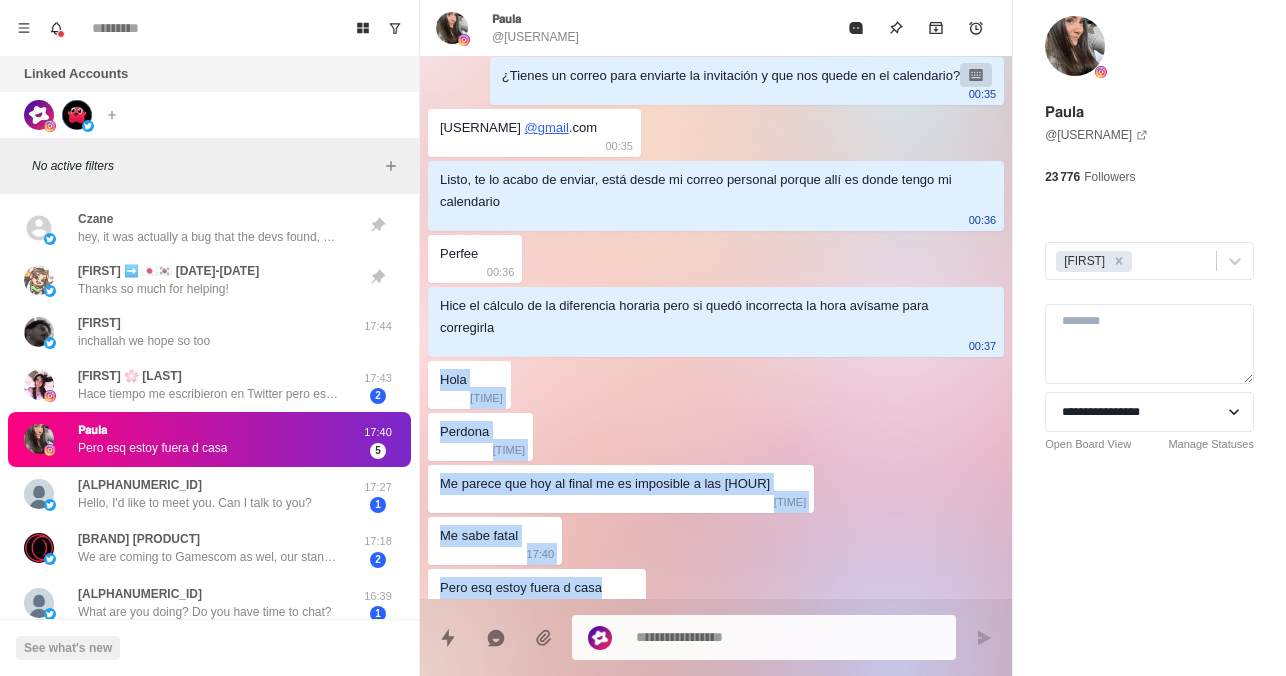 drag, startPoint x: 443, startPoint y: 356, endPoint x: 598, endPoint y: 564, distance: 259.40125 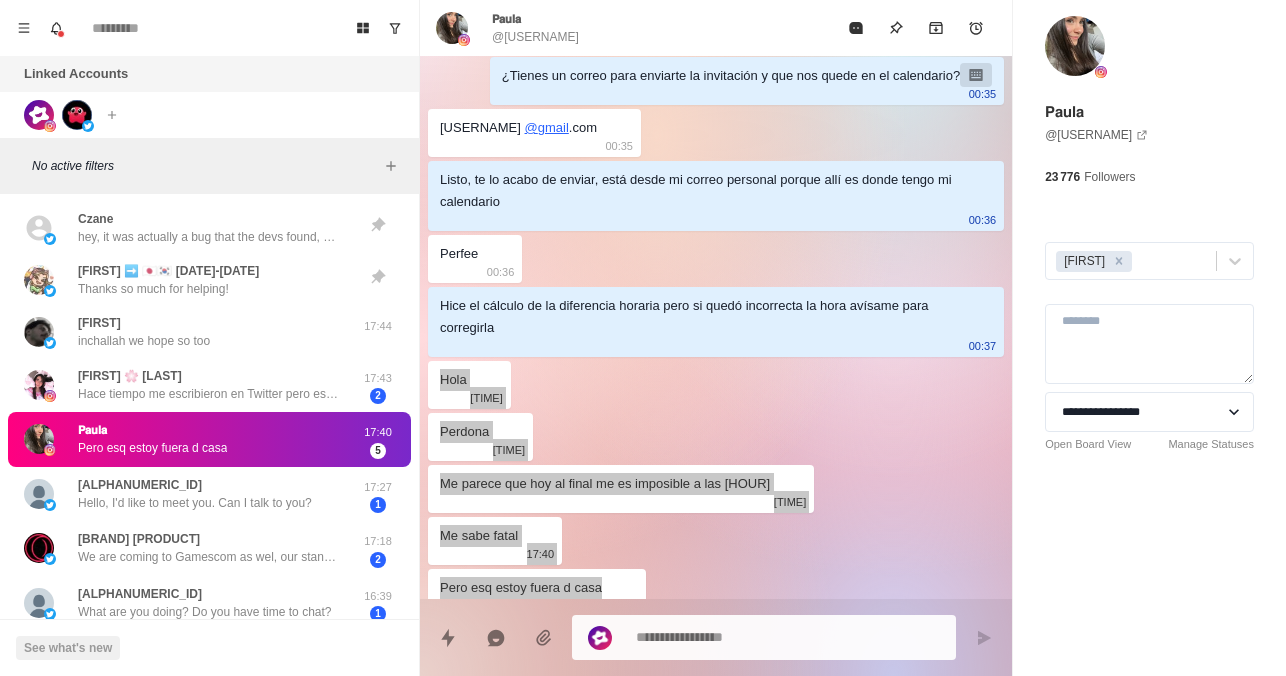 type on "*" 